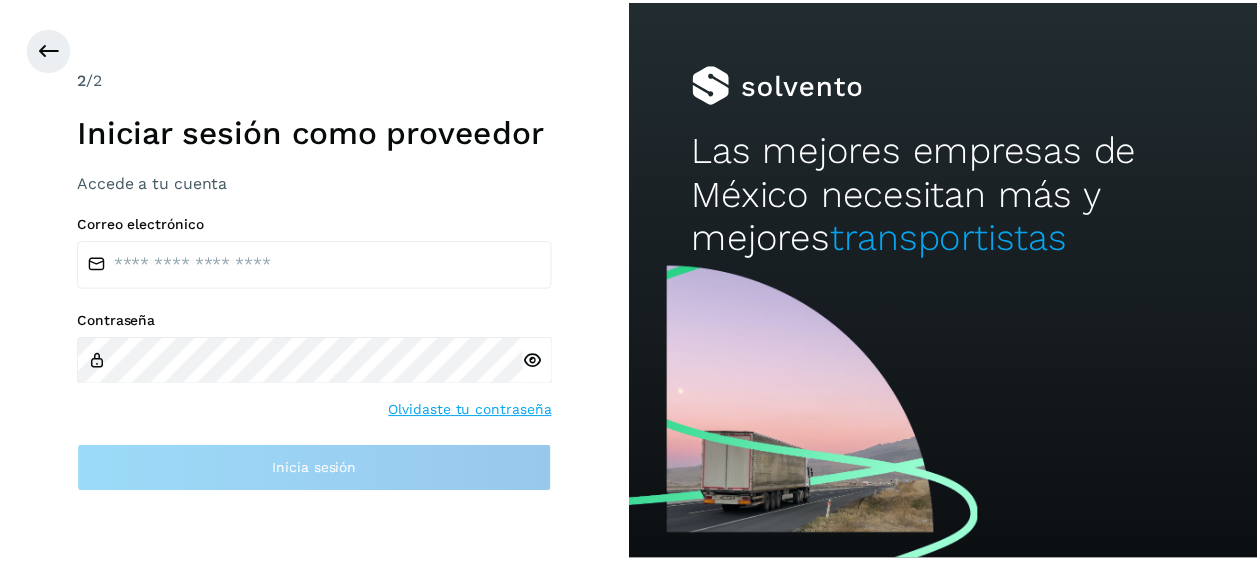scroll, scrollTop: 0, scrollLeft: 0, axis: both 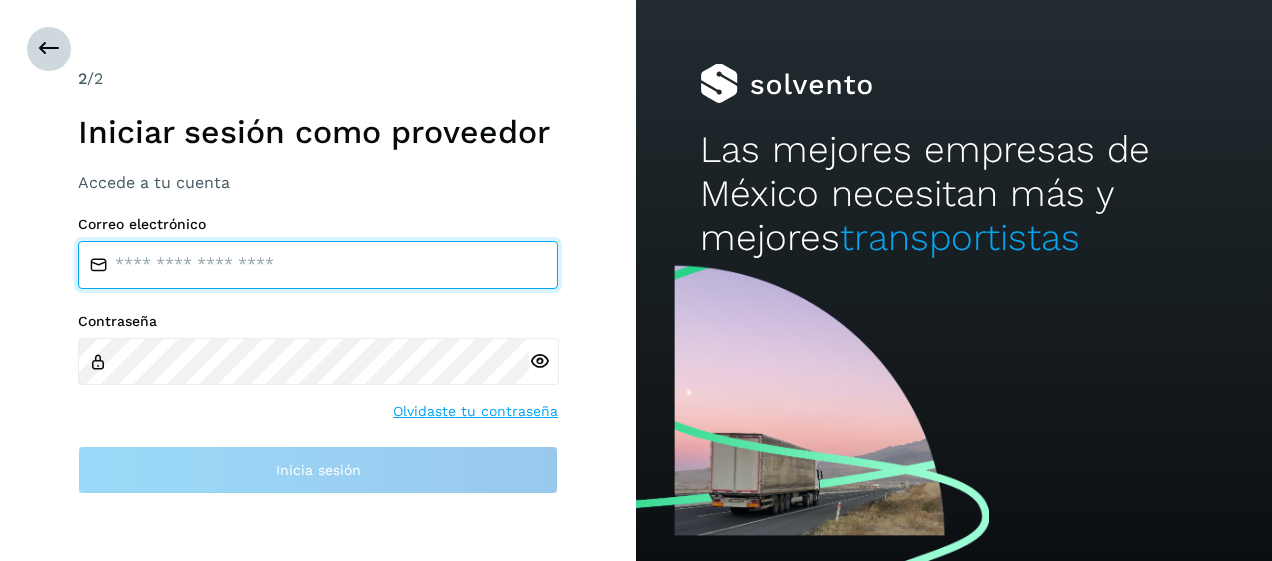 type on "**********" 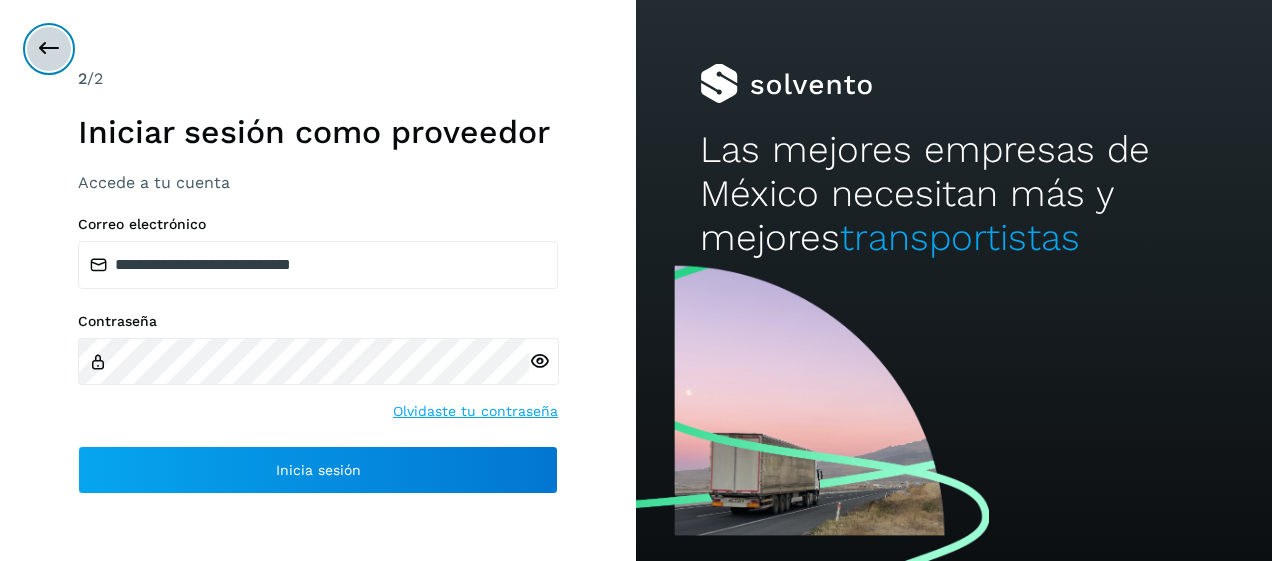 click at bounding box center [49, 49] 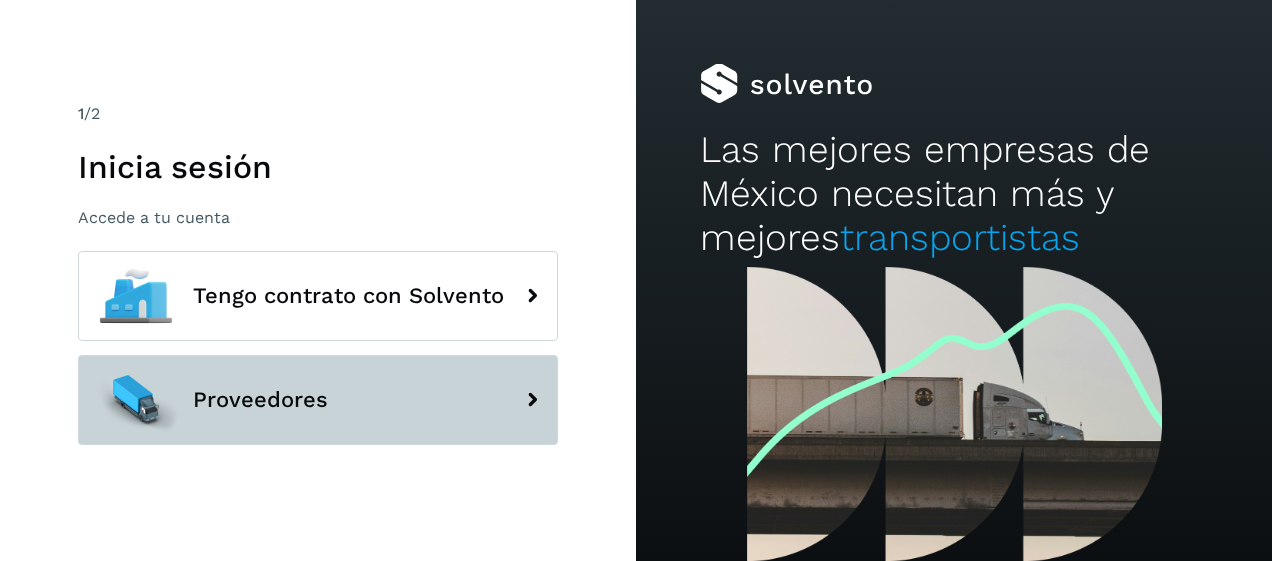 click on "Proveedores" at bounding box center [318, 400] 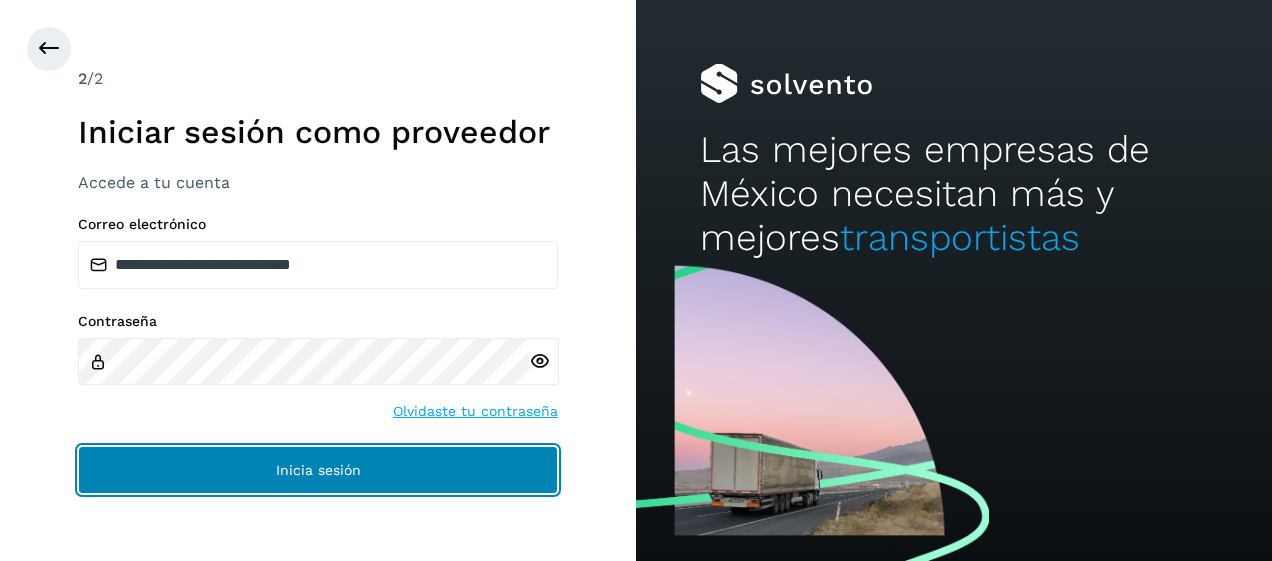 click on "Inicia sesión" 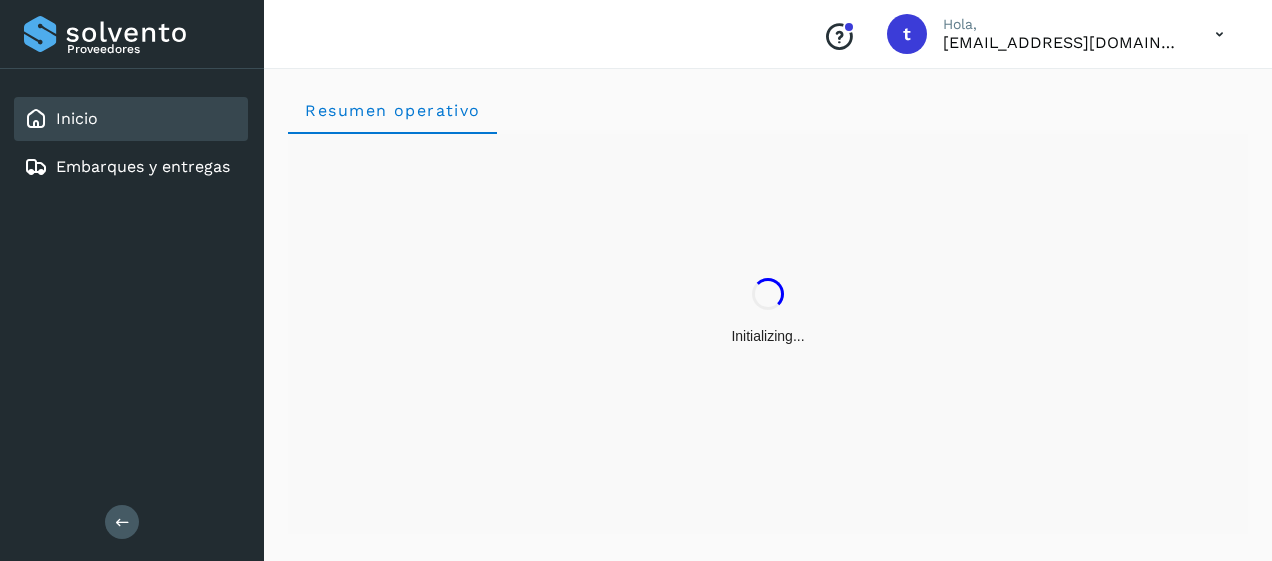 click on "Initializing..." at bounding box center [768, 312] 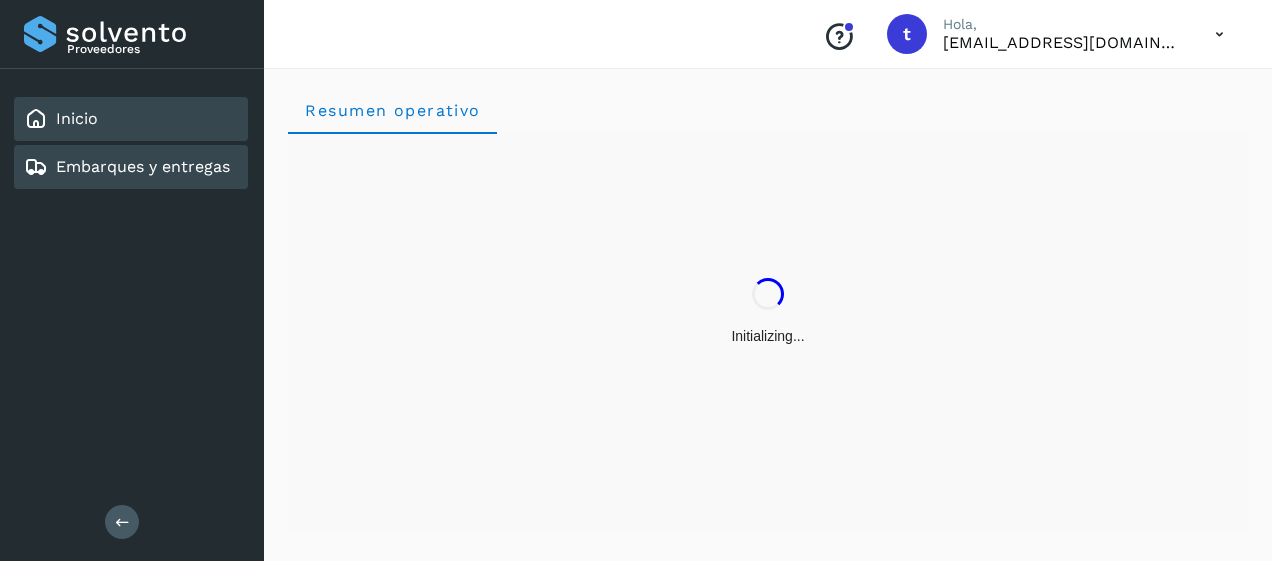 click on "Embarques y entregas" at bounding box center [143, 166] 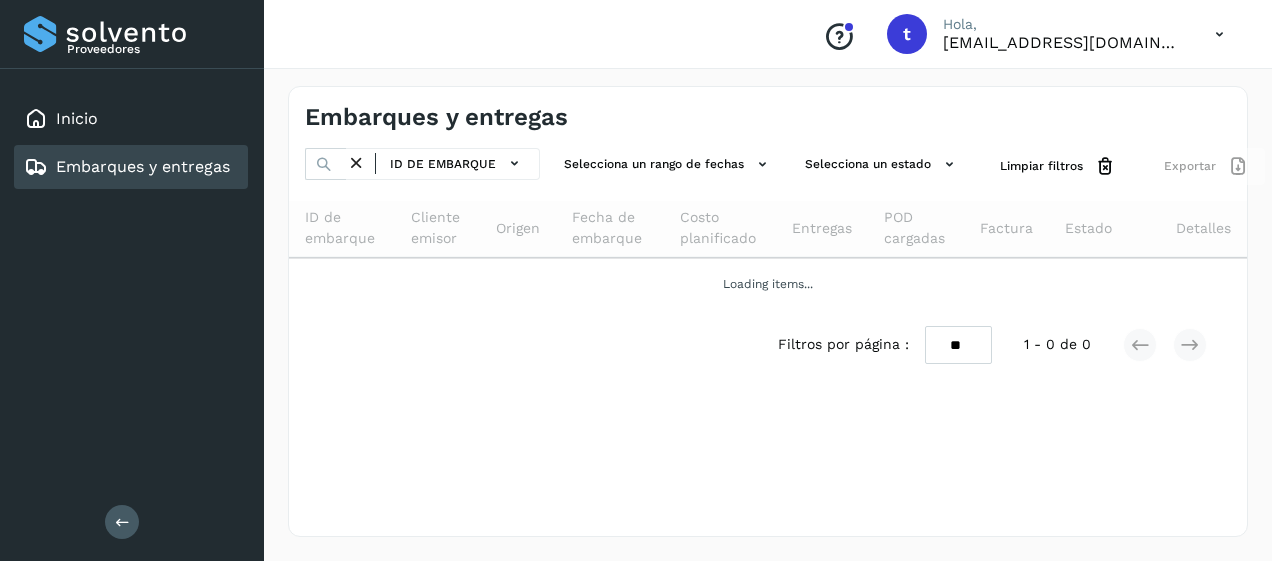 click on "Embarques y entregas" at bounding box center (143, 166) 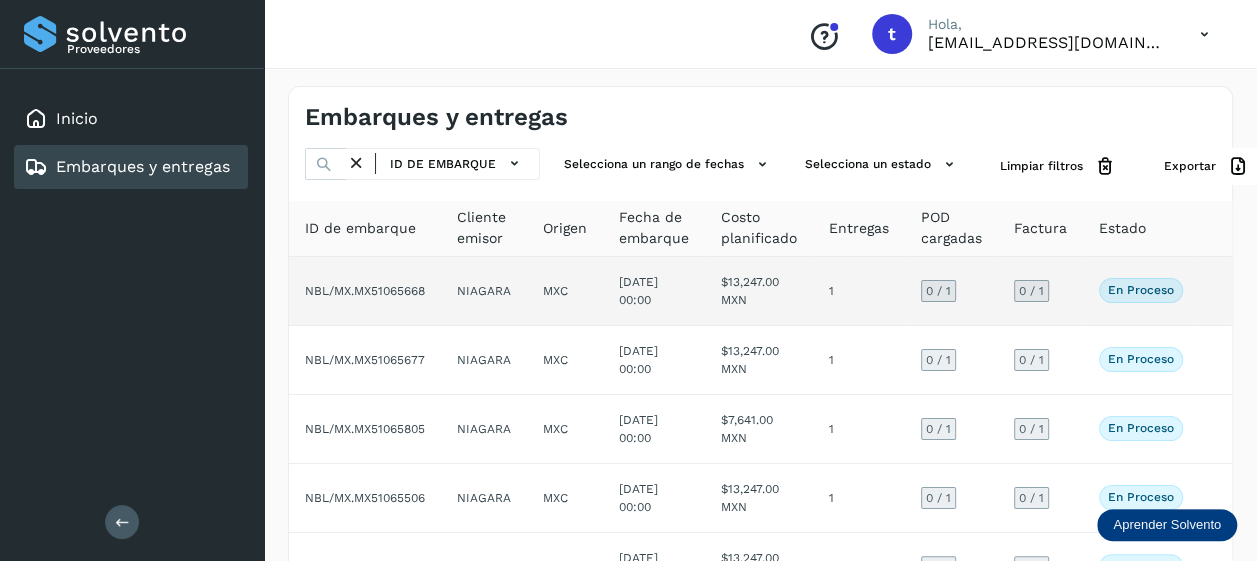 scroll, scrollTop: 0, scrollLeft: 83, axis: horizontal 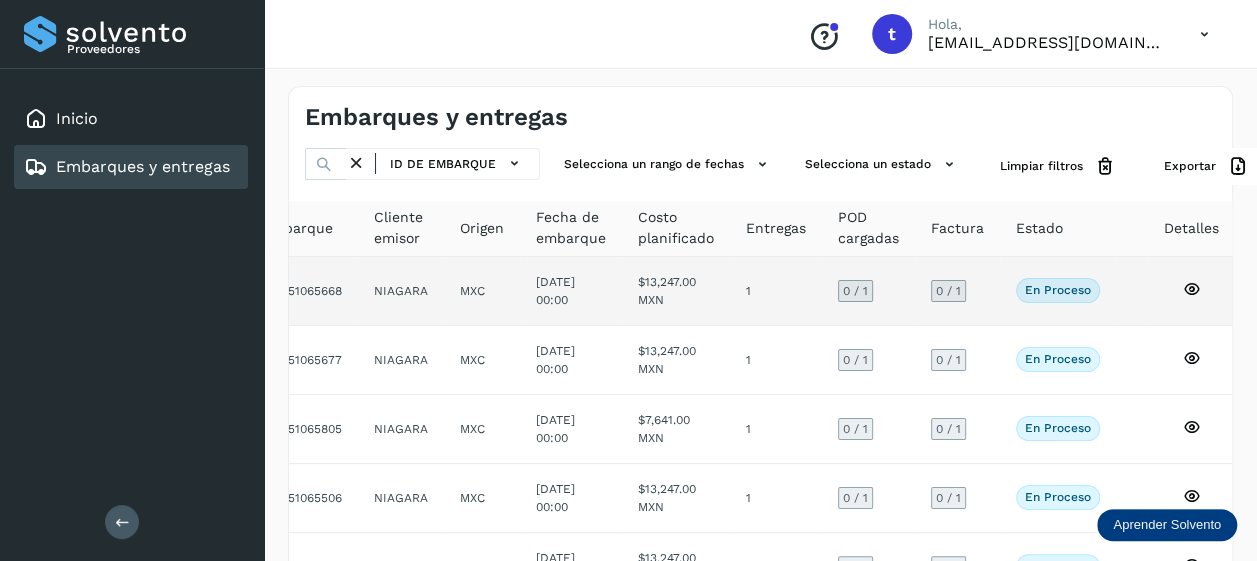 click 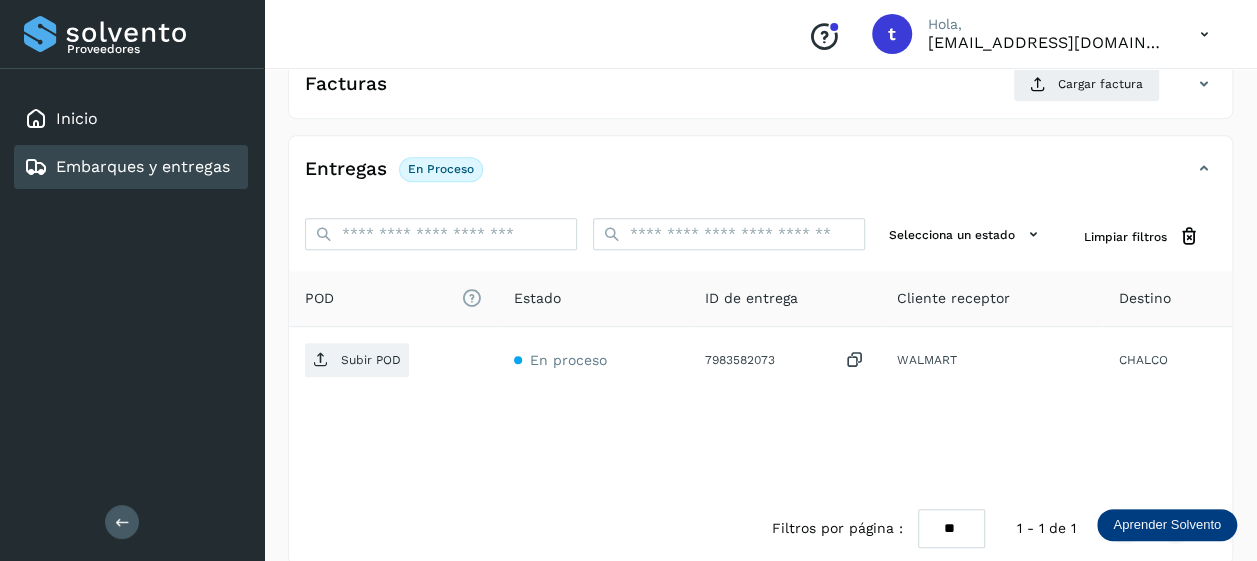 scroll, scrollTop: 384, scrollLeft: 0, axis: vertical 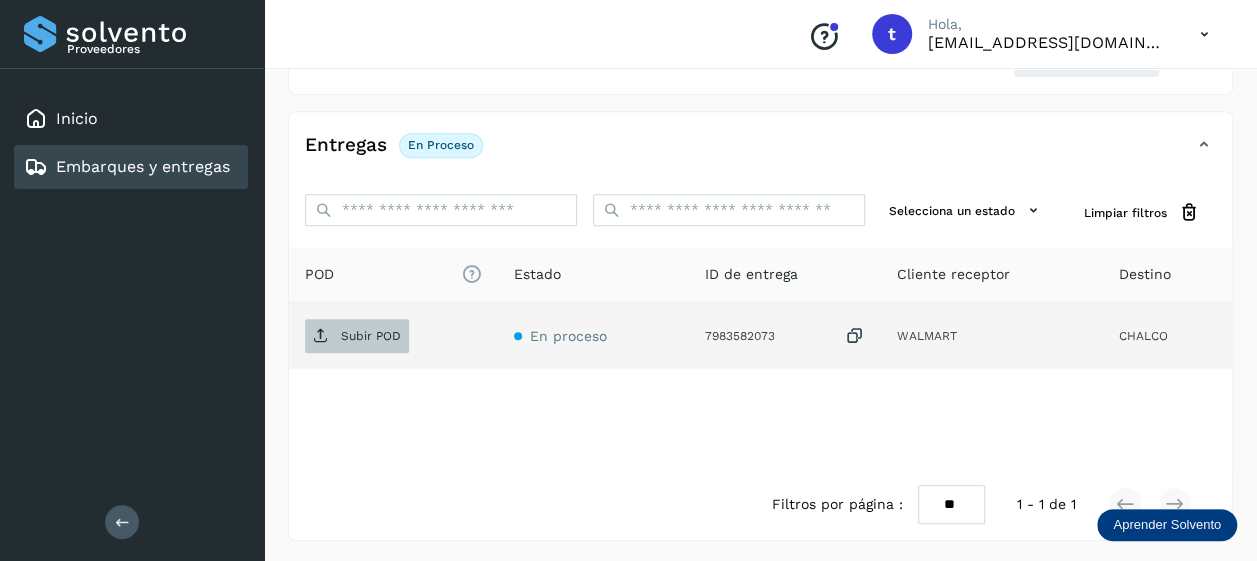 click on "Subir POD" at bounding box center (371, 336) 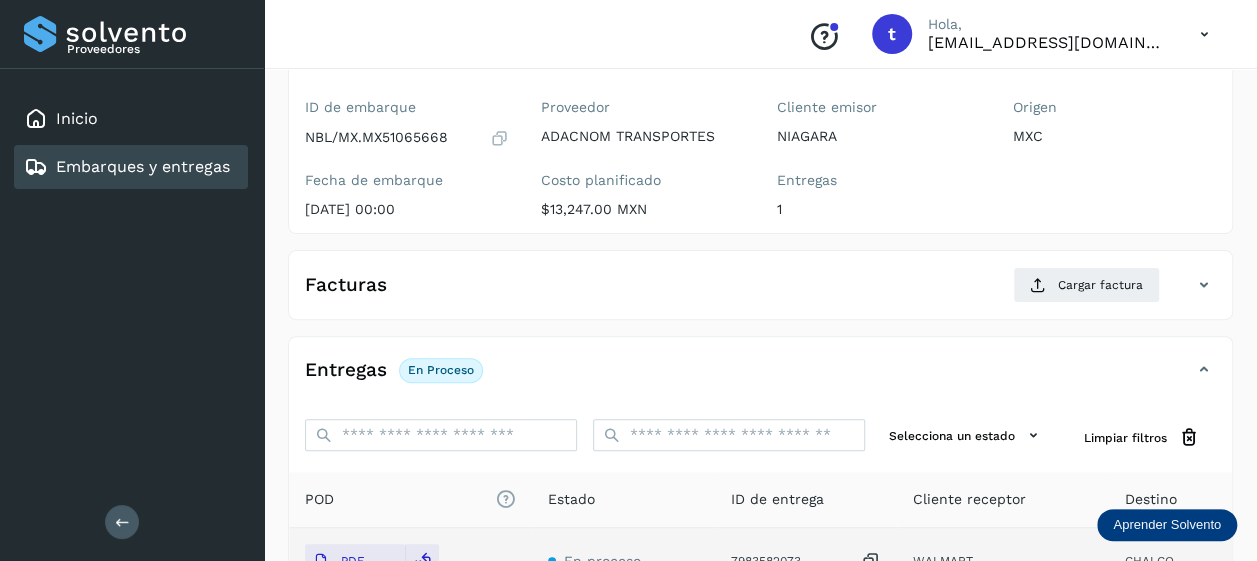 scroll, scrollTop: 0, scrollLeft: 0, axis: both 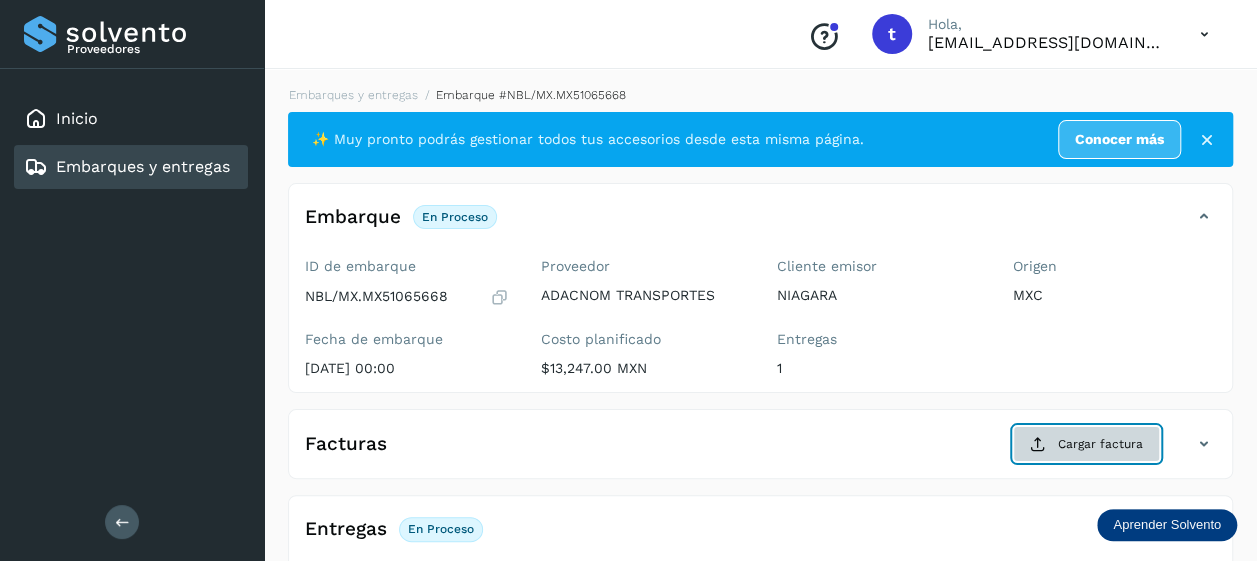 click on "Cargar factura" 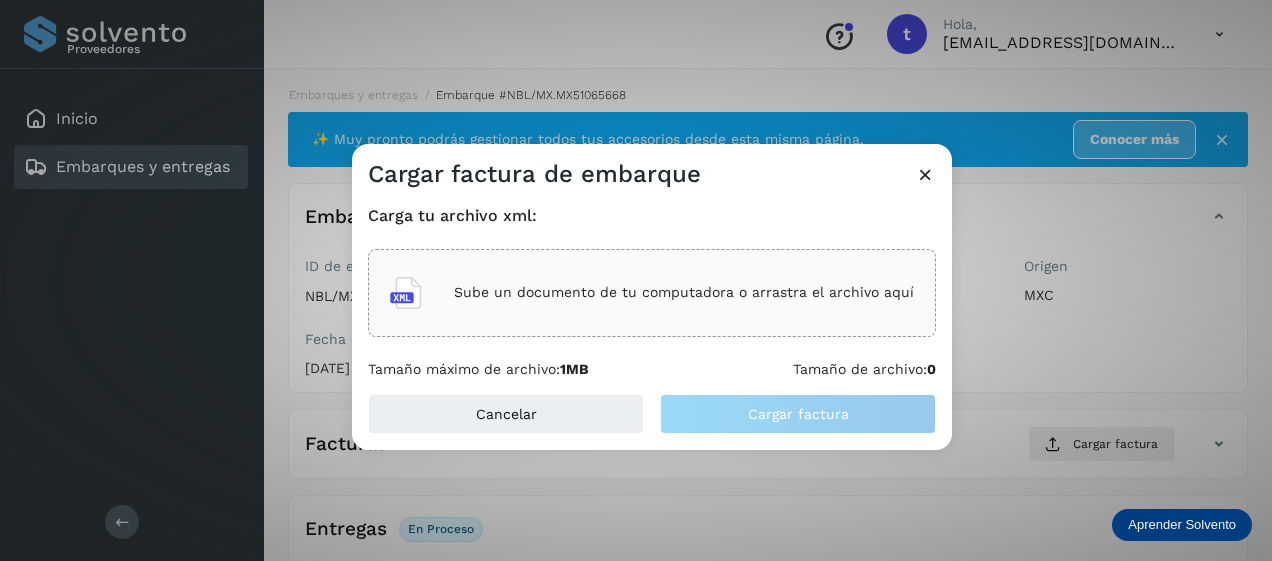 click on "Sube un documento de tu computadora o arrastra el archivo aquí" 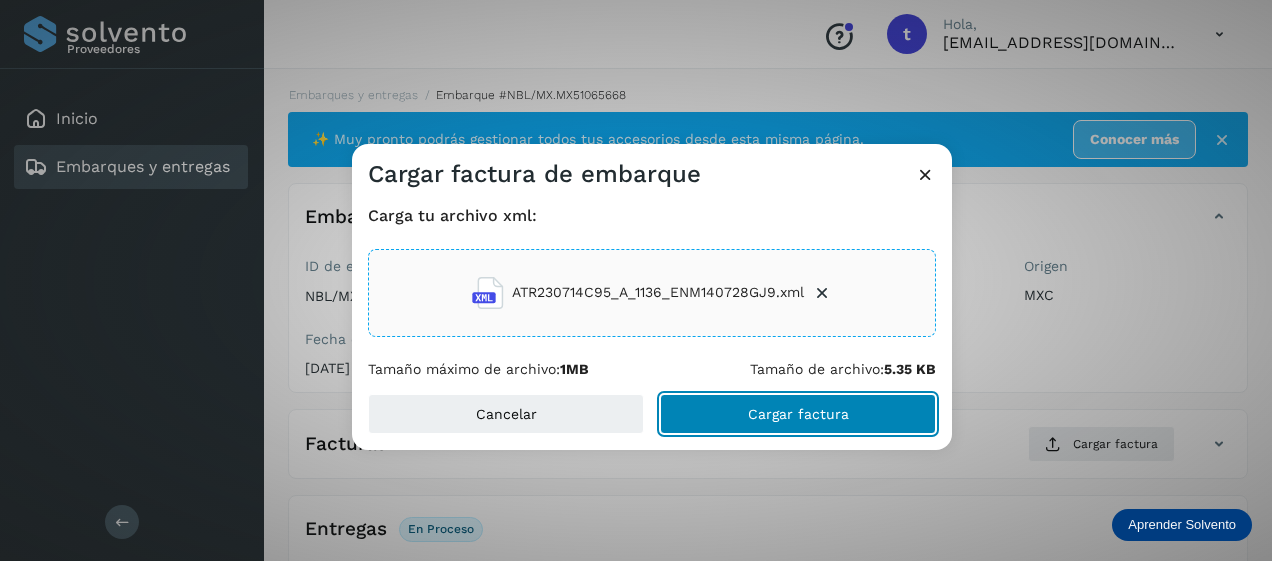 click on "Cargar factura" 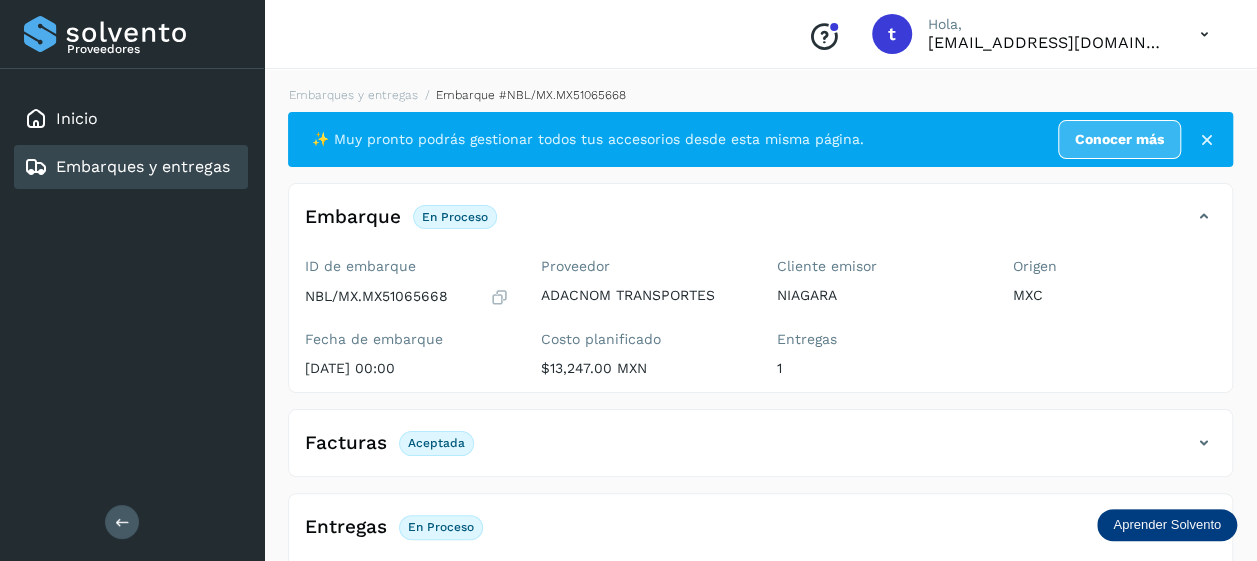click on "Embarques y entregas" at bounding box center (143, 166) 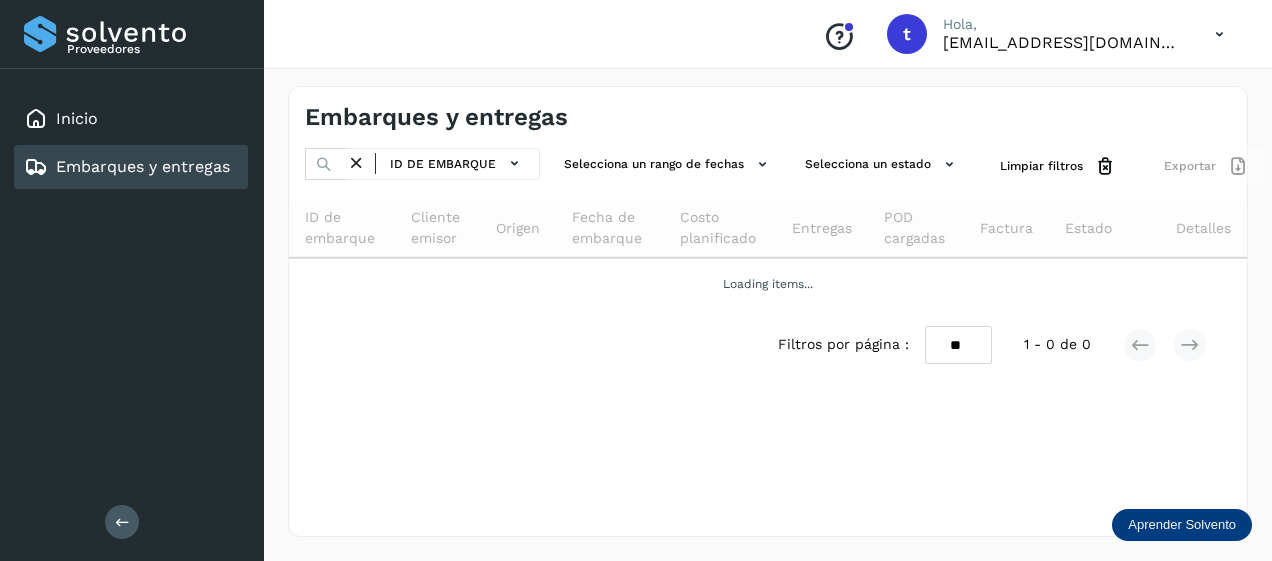 click on "Embarques y entregas" at bounding box center [143, 166] 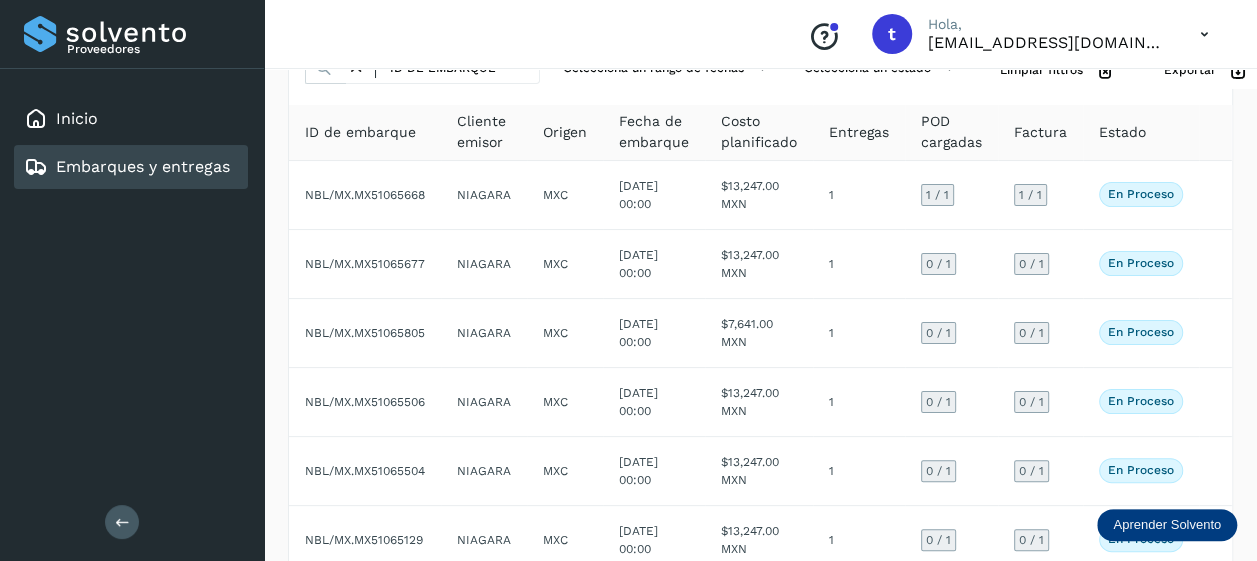 scroll, scrollTop: 52, scrollLeft: 0, axis: vertical 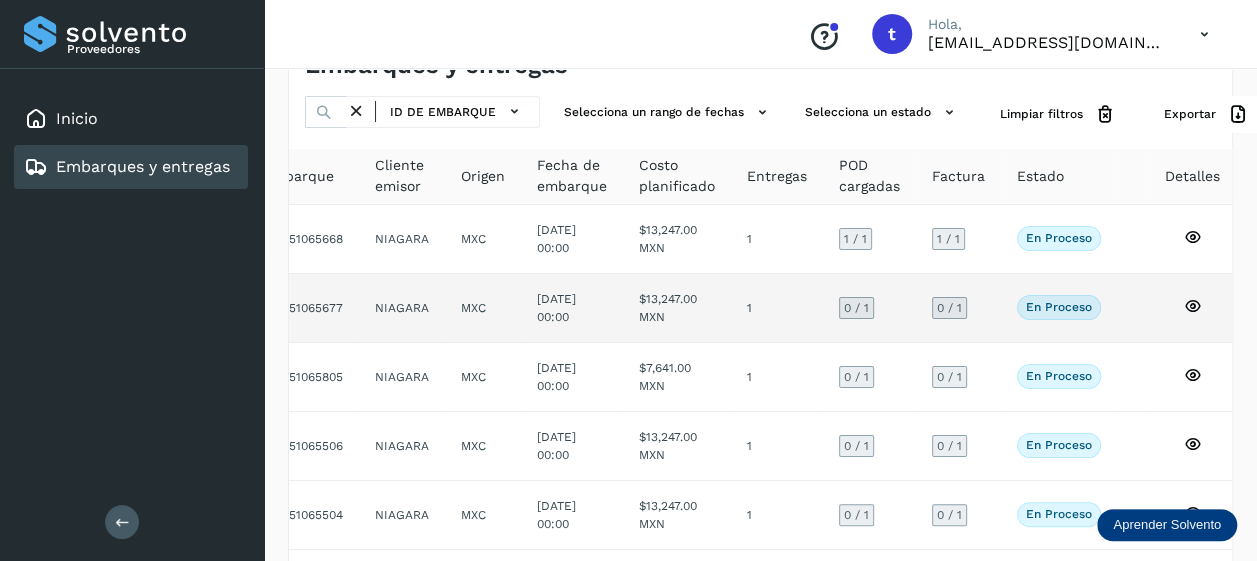 click 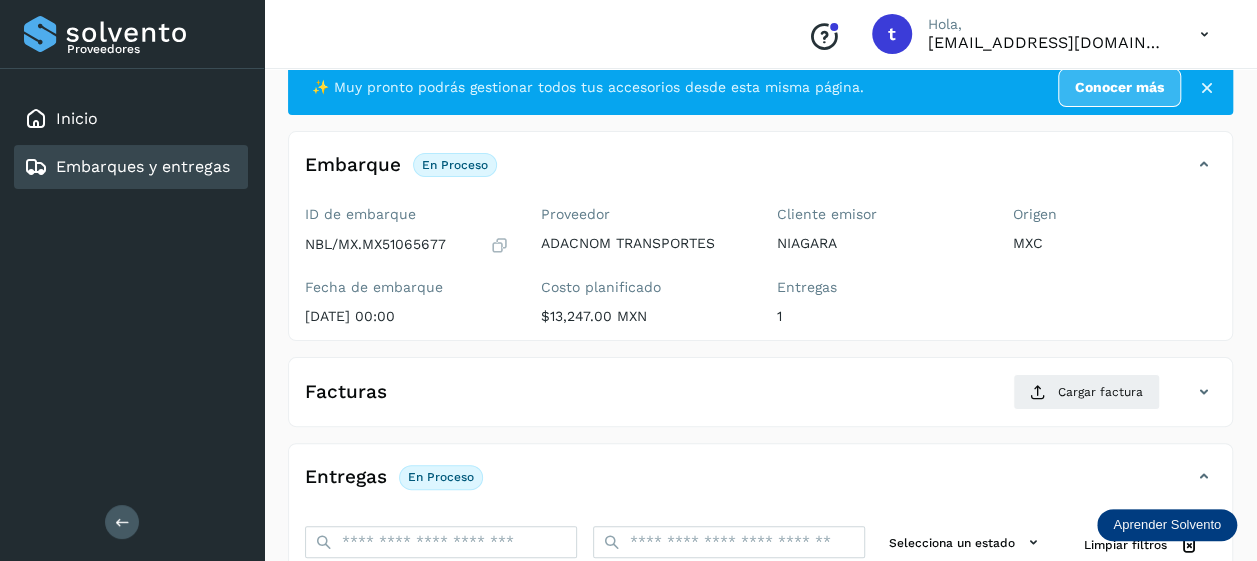 scroll, scrollTop: 384, scrollLeft: 0, axis: vertical 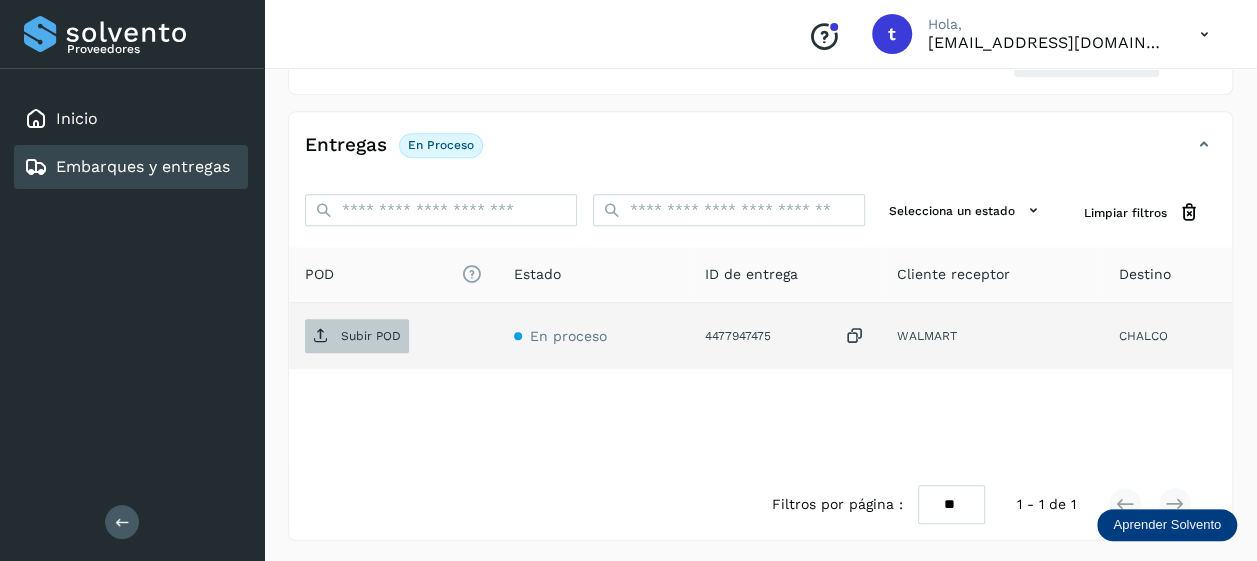 click on "Subir POD" at bounding box center [371, 336] 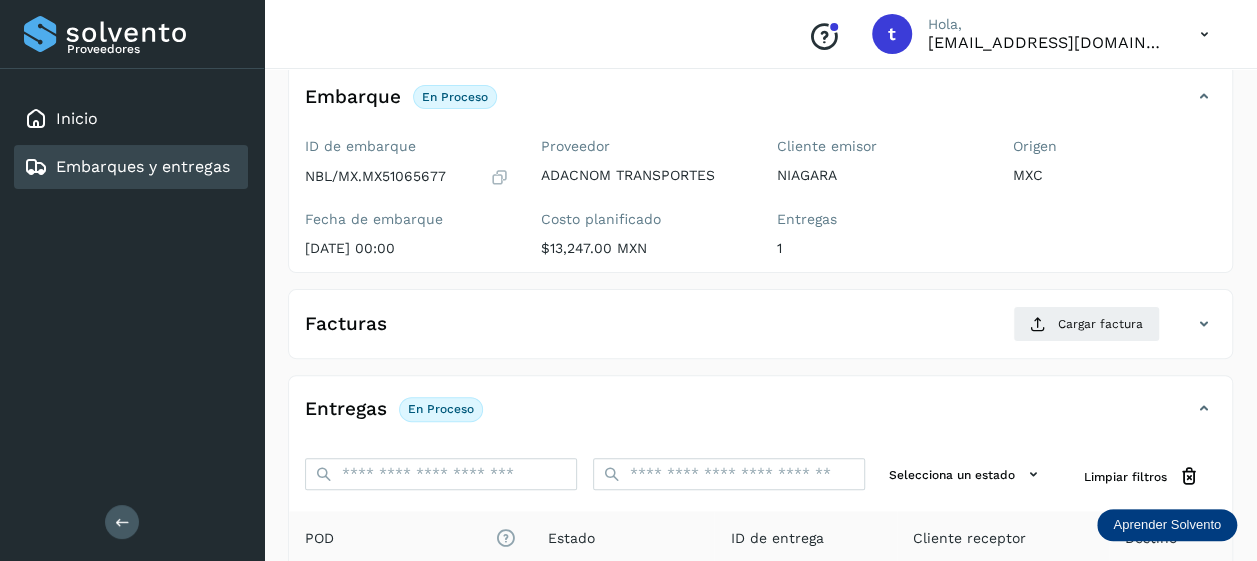 scroll, scrollTop: 131, scrollLeft: 0, axis: vertical 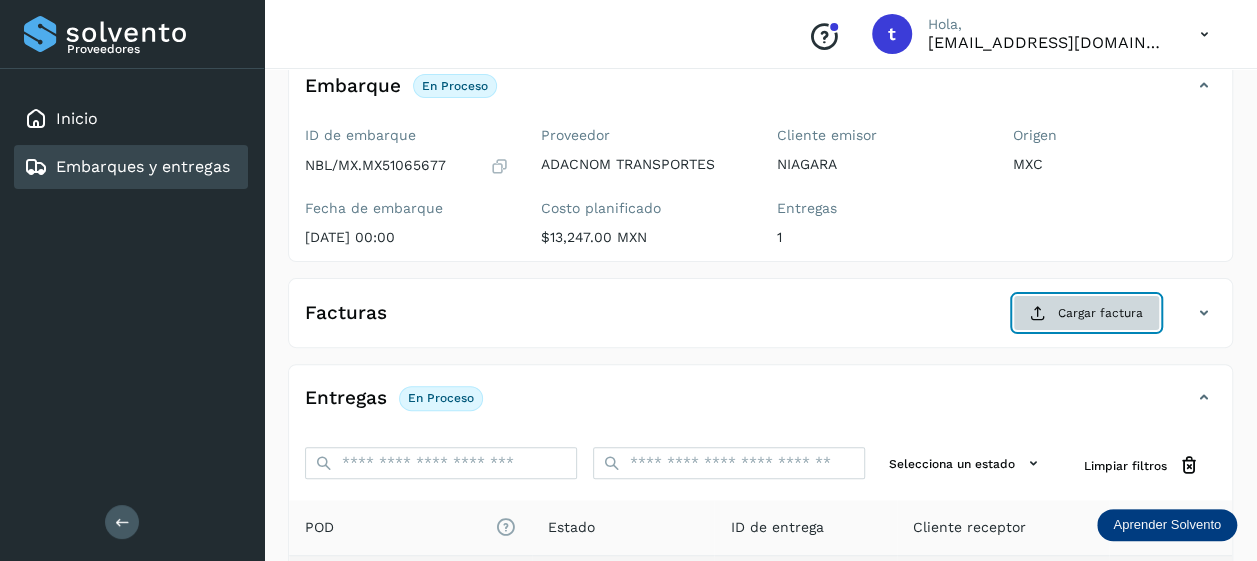 click on "Cargar factura" 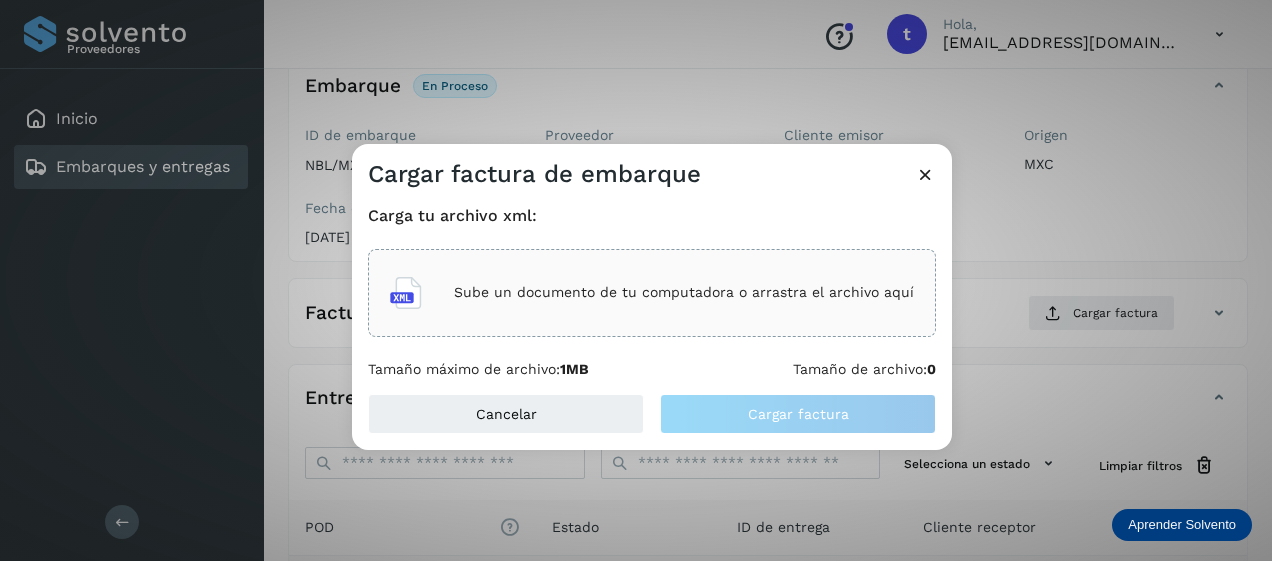 click on "Sube un documento de tu computadora o arrastra el archivo aquí" at bounding box center (684, 292) 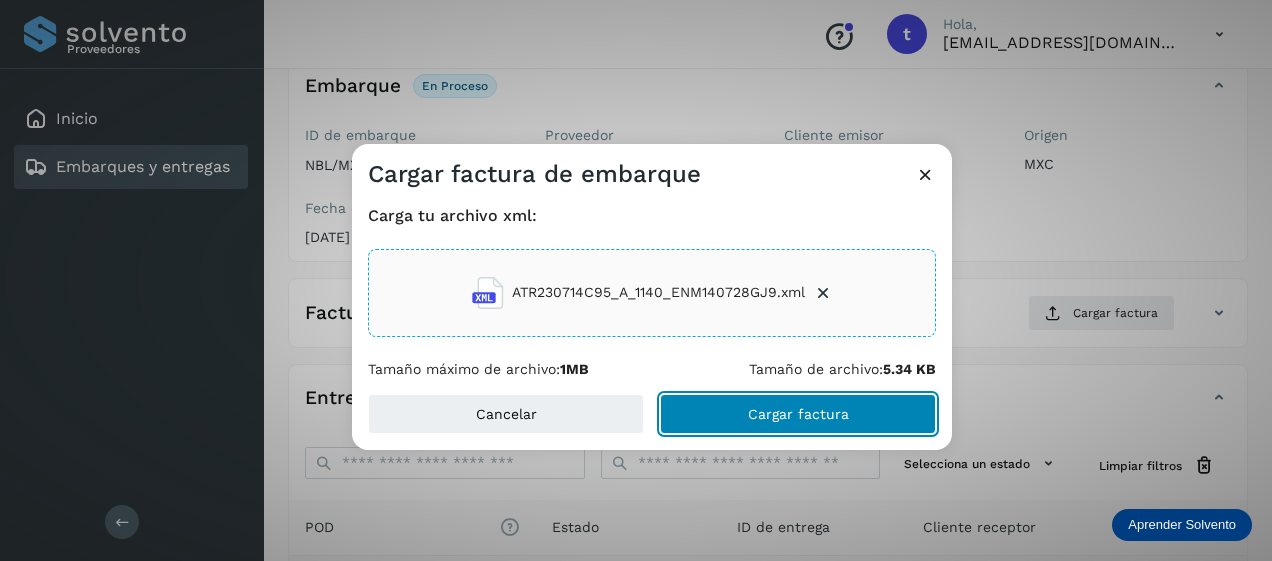 click on "Cargar factura" 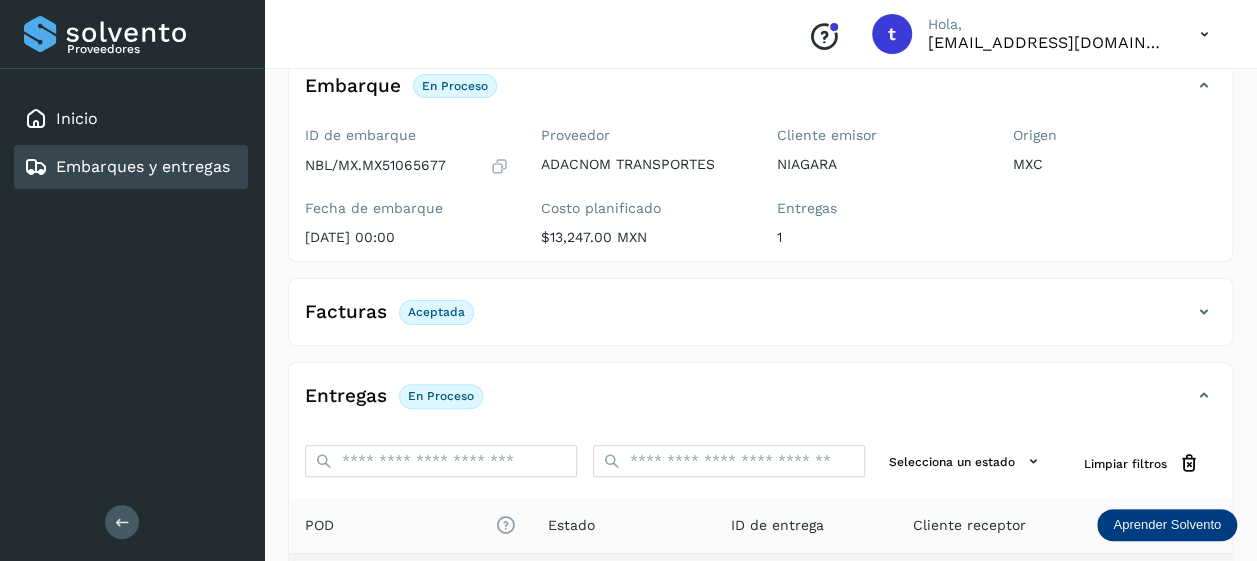 click on "Embarques y entregas" at bounding box center (143, 166) 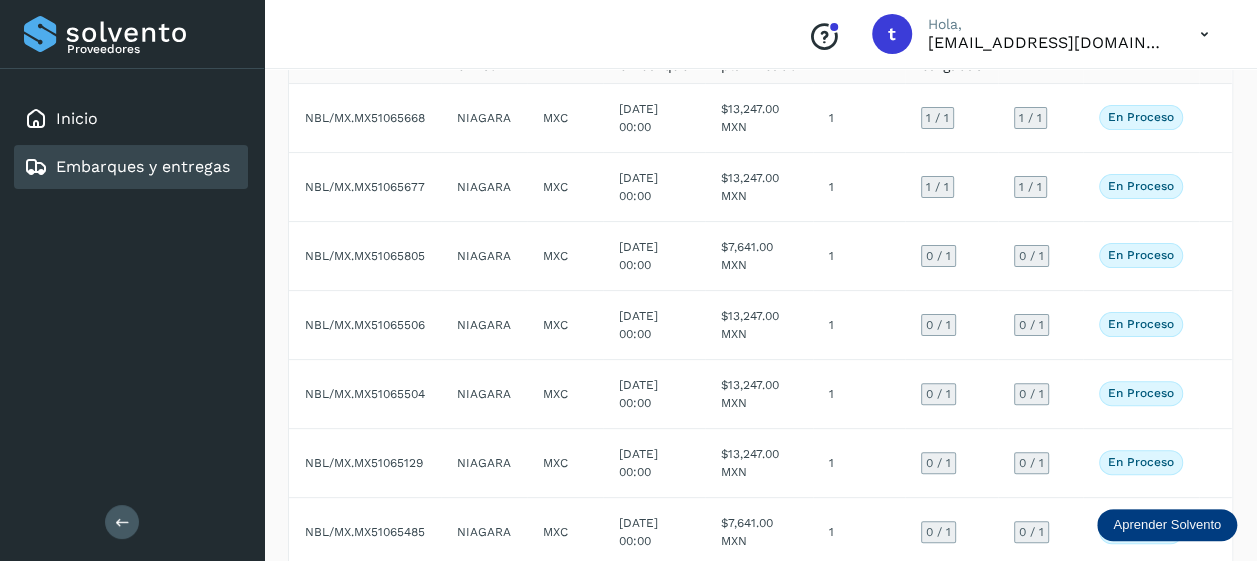 scroll, scrollTop: 174, scrollLeft: 0, axis: vertical 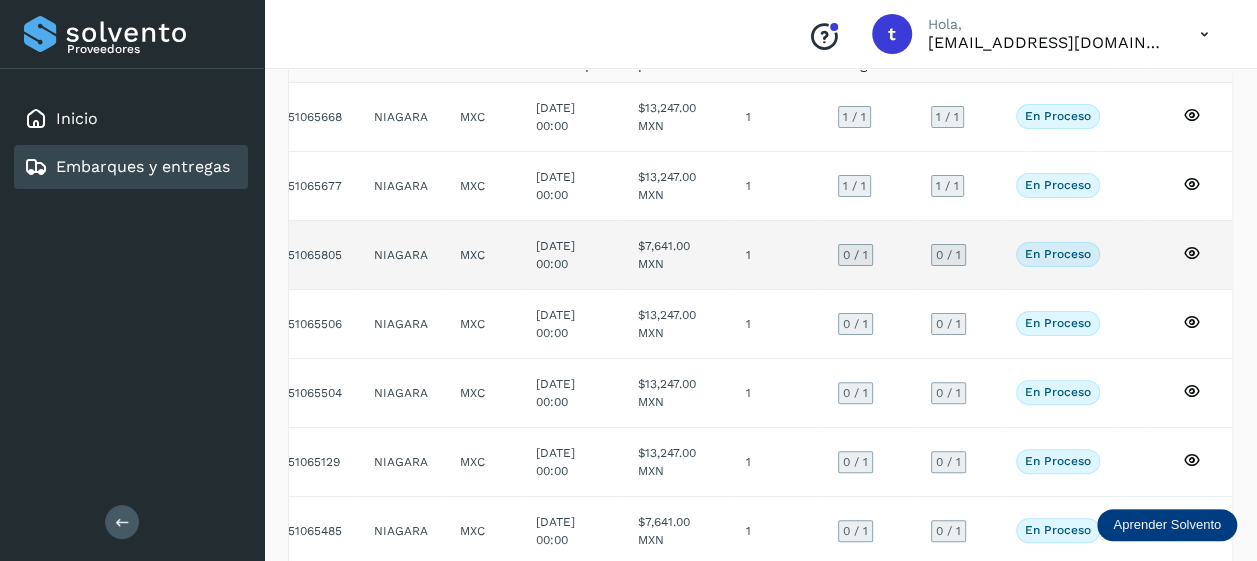 click 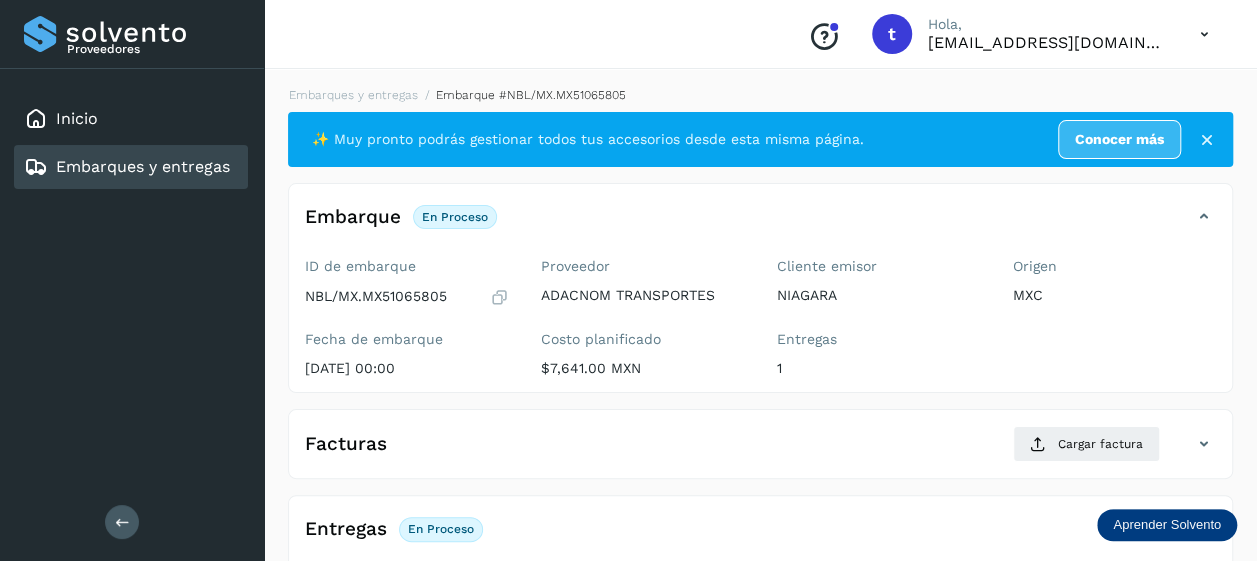 scroll, scrollTop: 384, scrollLeft: 0, axis: vertical 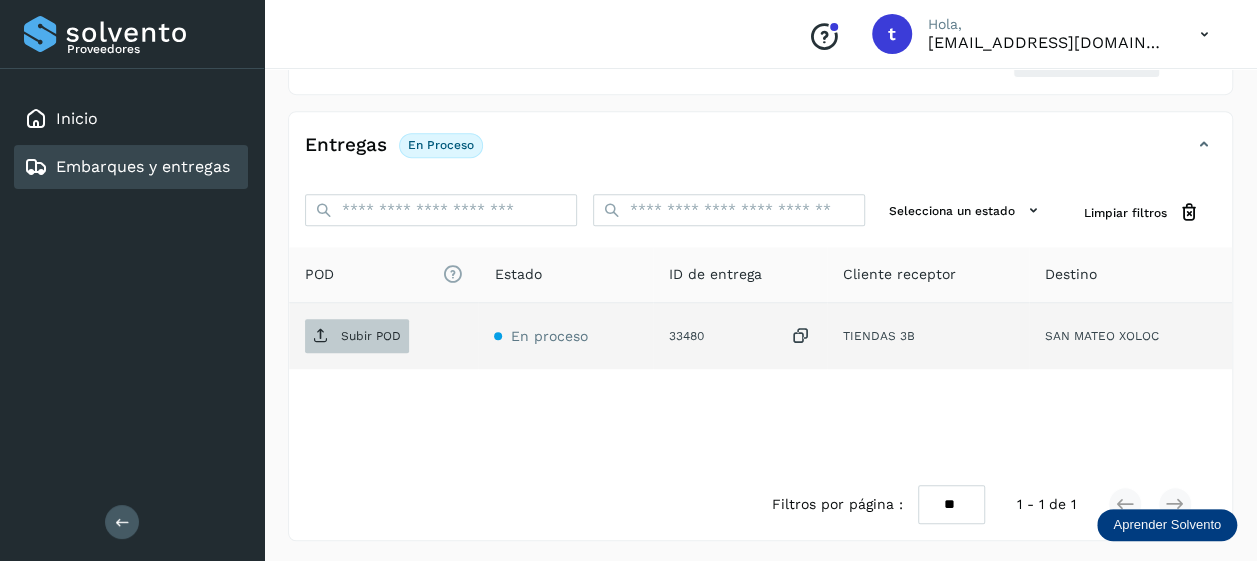 click on "Subir POD" at bounding box center [371, 336] 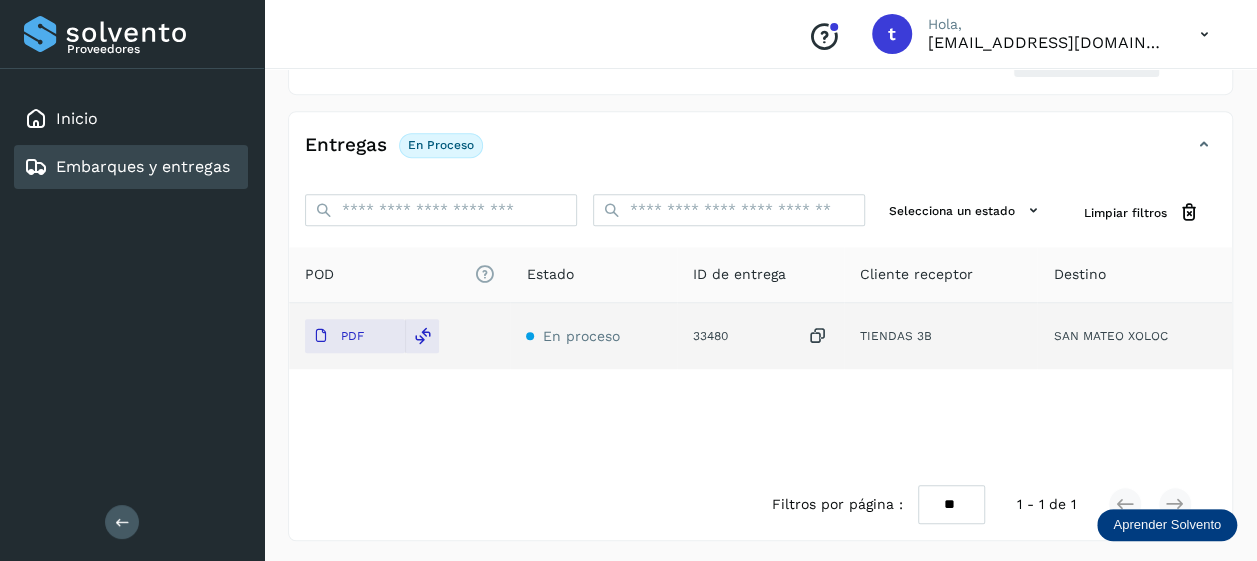 scroll, scrollTop: 0, scrollLeft: 0, axis: both 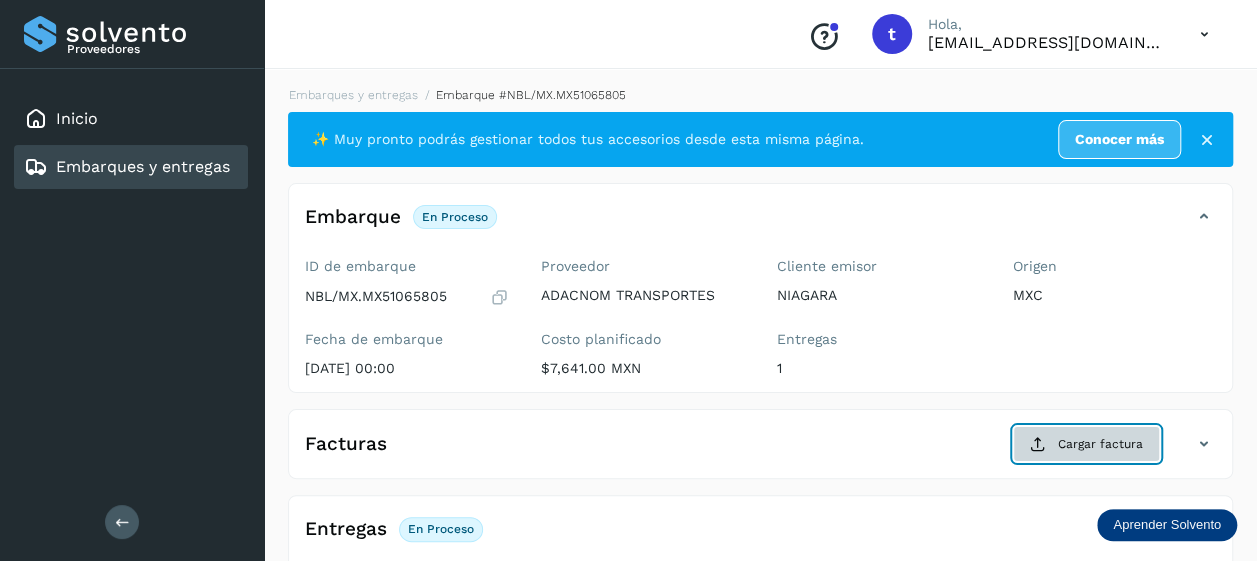 click on "Cargar factura" 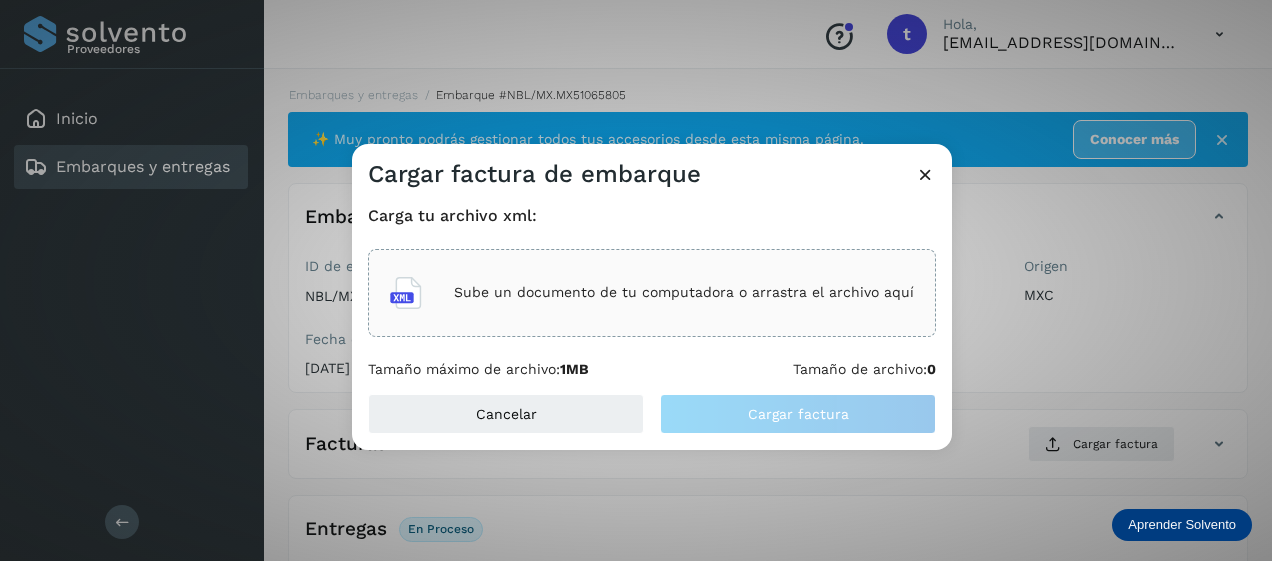 click on "Sube un documento de tu computadora o arrastra el archivo aquí" at bounding box center [684, 292] 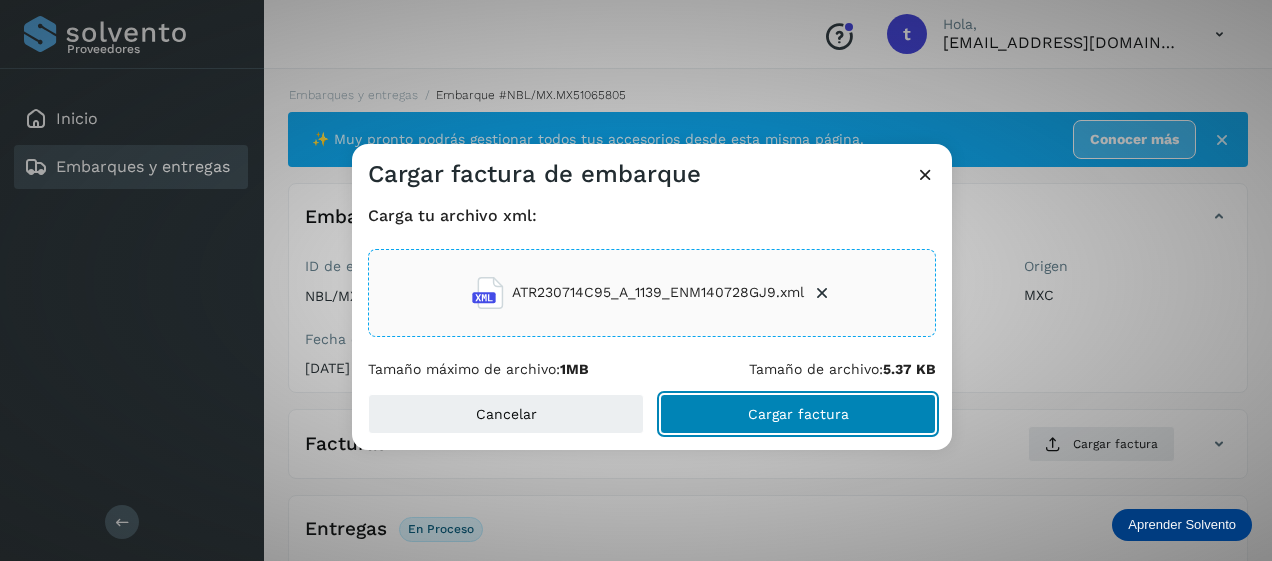 click on "Cargar factura" 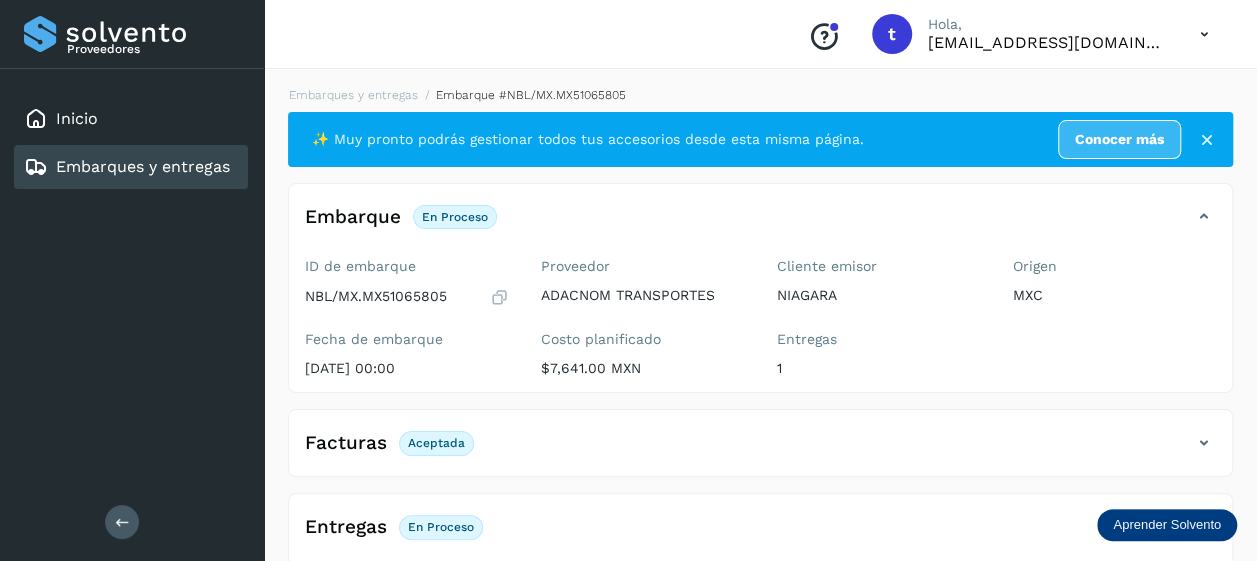 click on "Embarques y entregas" at bounding box center [143, 166] 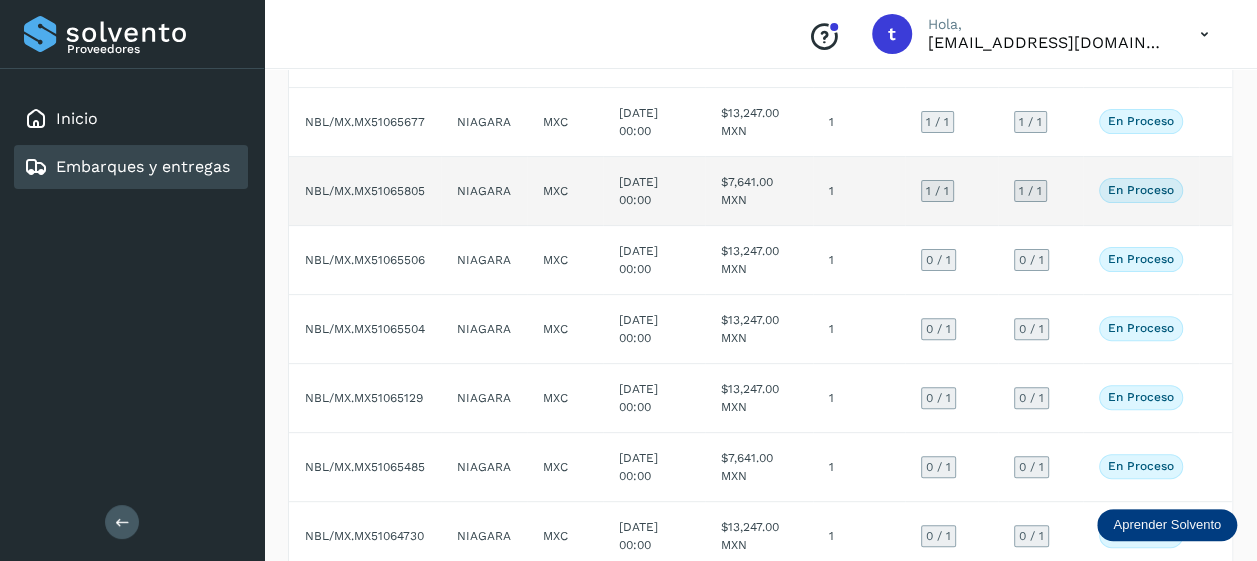 scroll, scrollTop: 230, scrollLeft: 0, axis: vertical 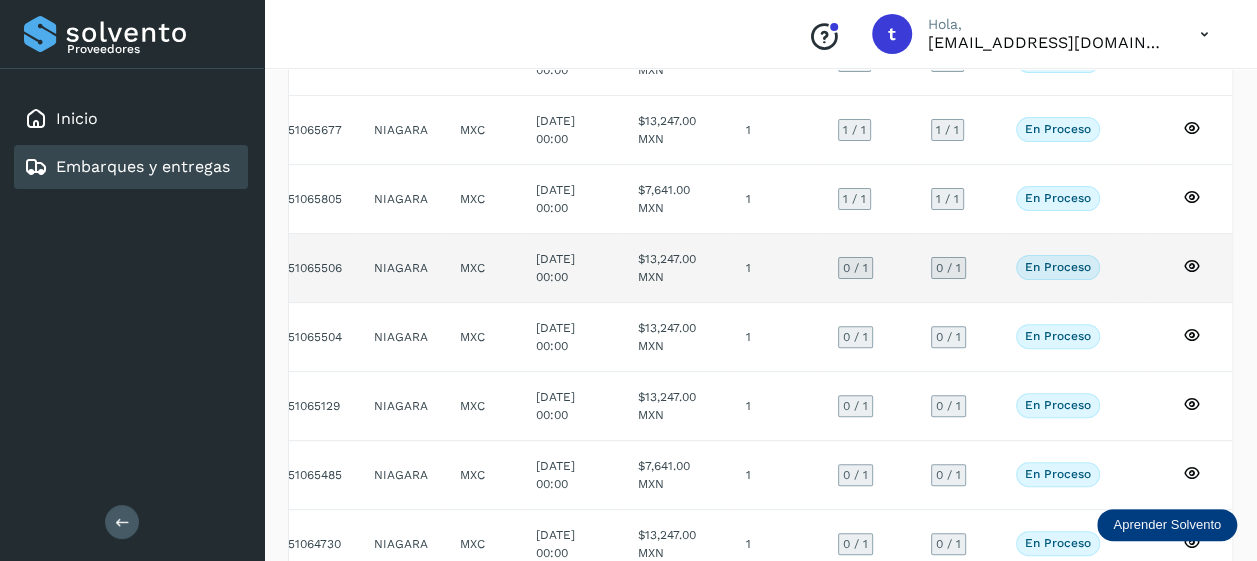 click 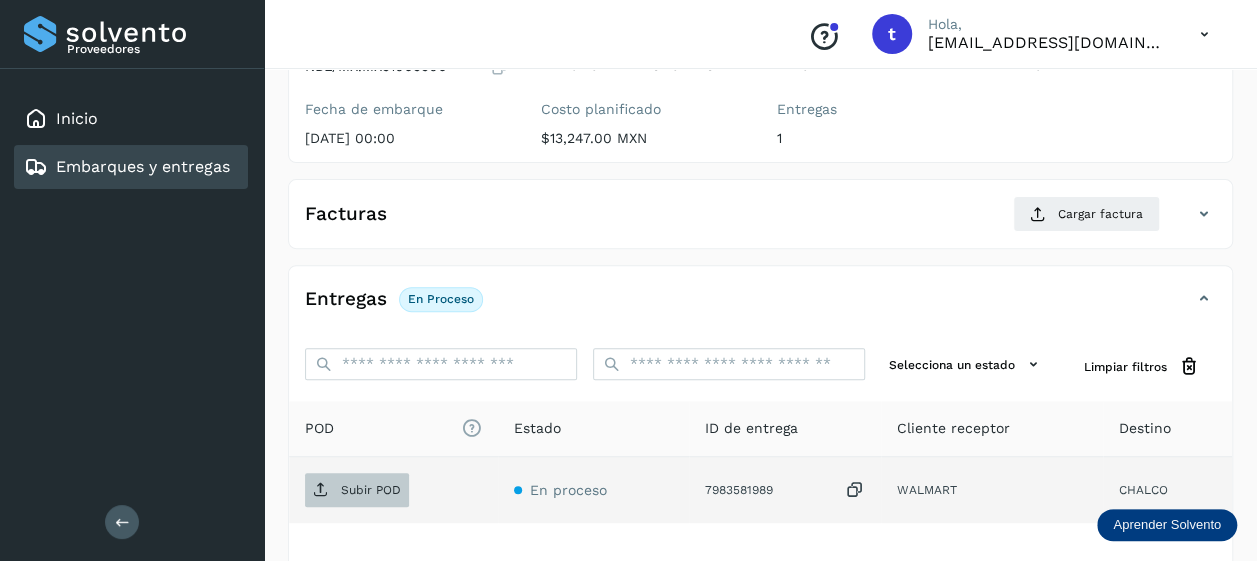 click on "Subir POD" at bounding box center (371, 490) 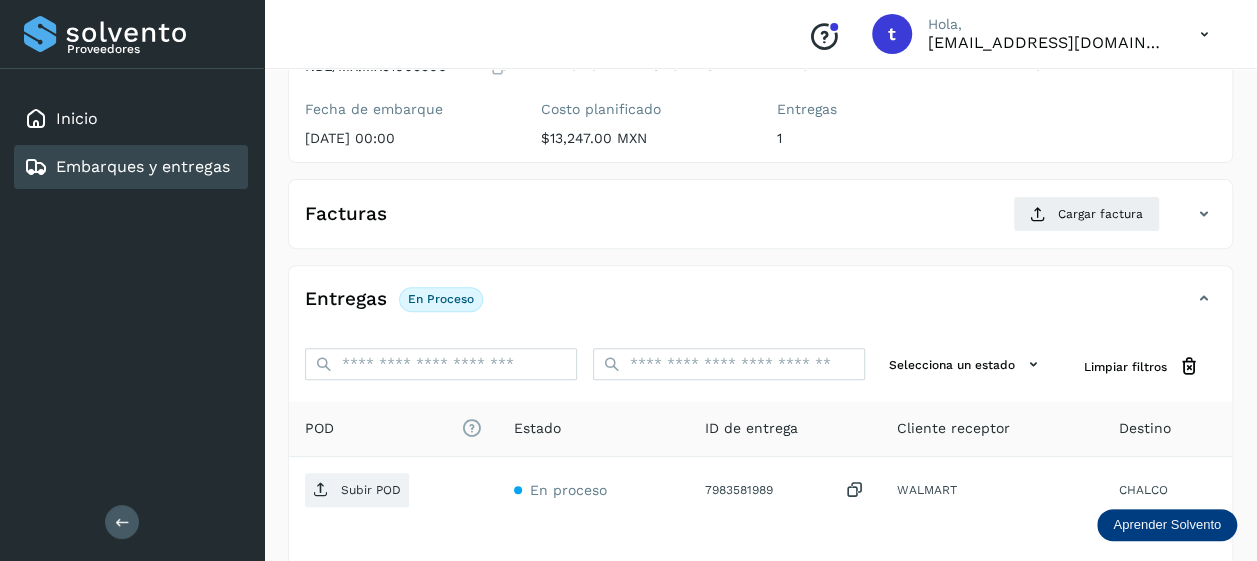 scroll, scrollTop: 0, scrollLeft: 0, axis: both 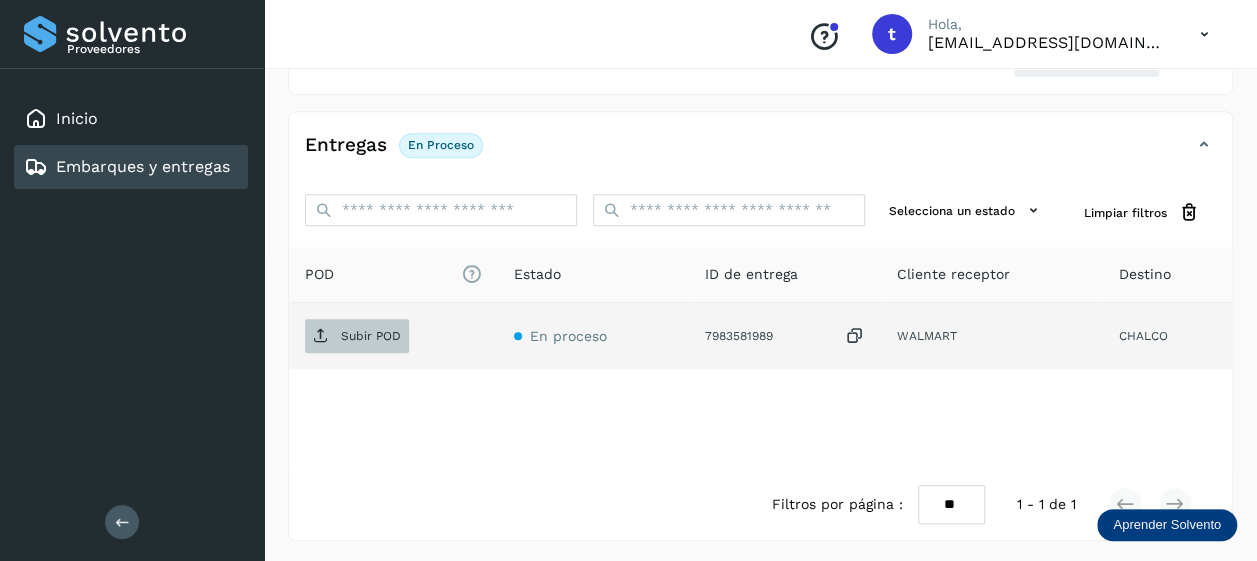click on "Subir POD" at bounding box center [371, 336] 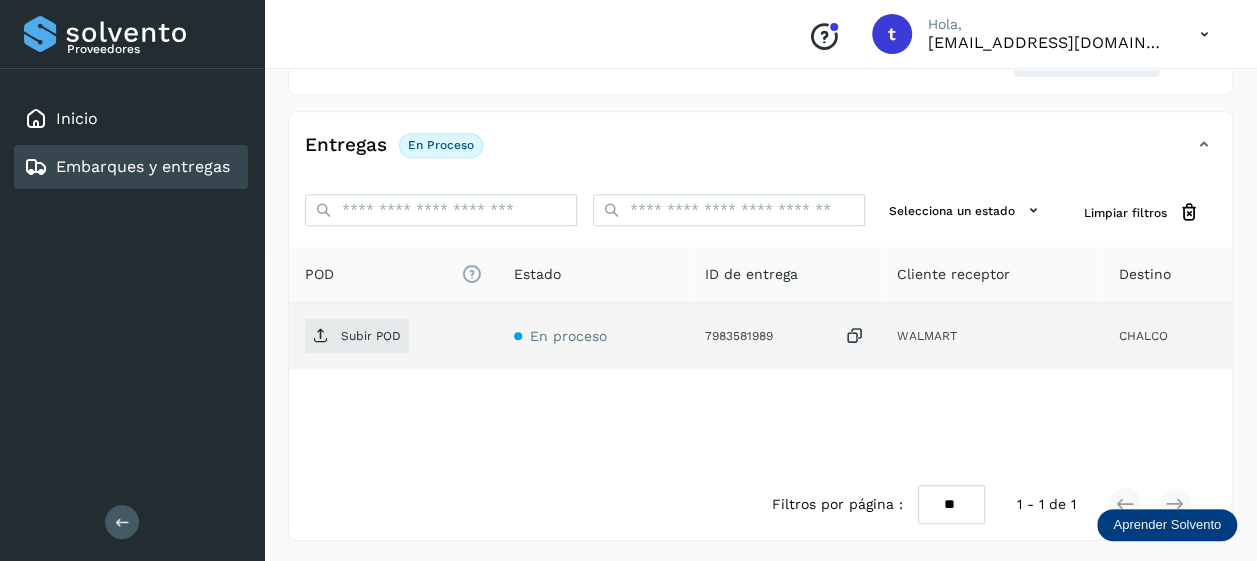 scroll, scrollTop: 0, scrollLeft: 0, axis: both 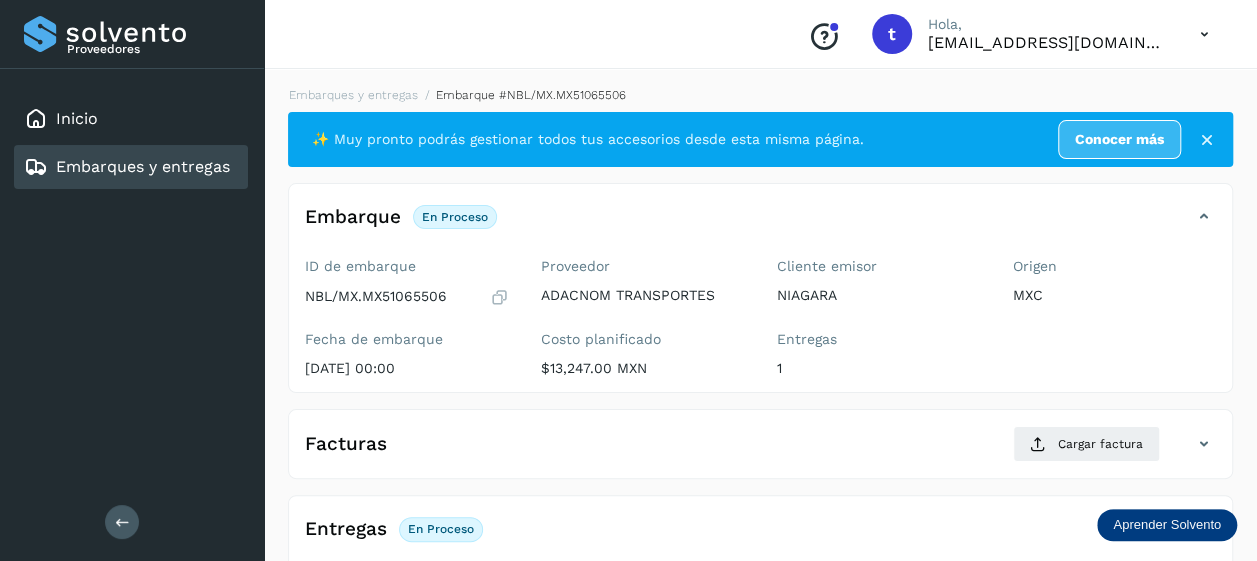 click on "Embarques y entregas" at bounding box center [143, 166] 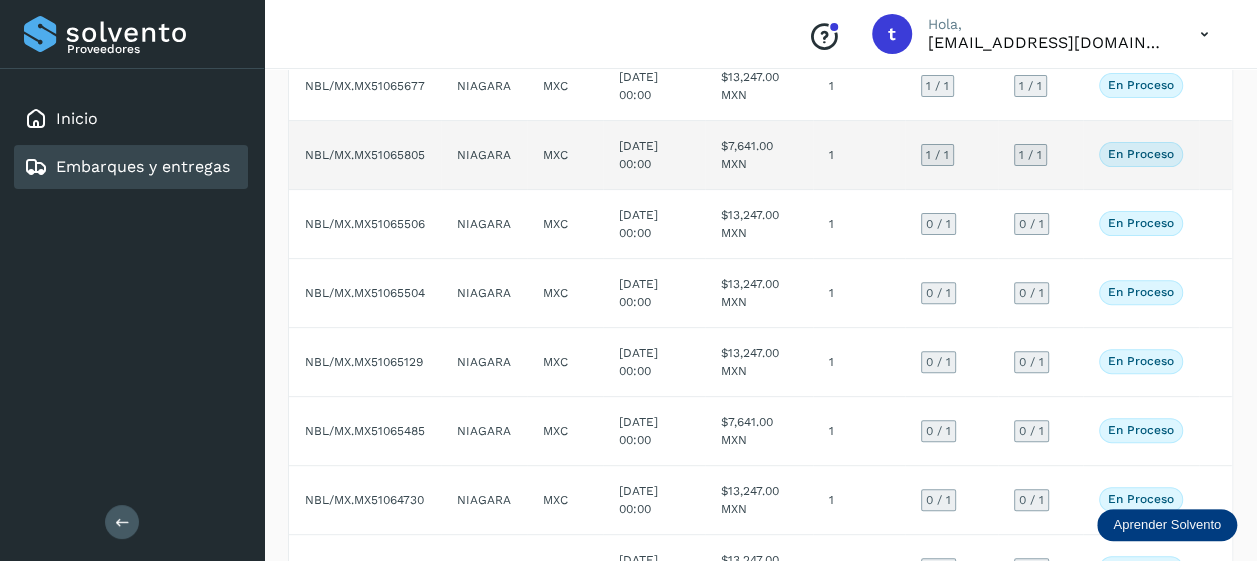 scroll, scrollTop: 309, scrollLeft: 0, axis: vertical 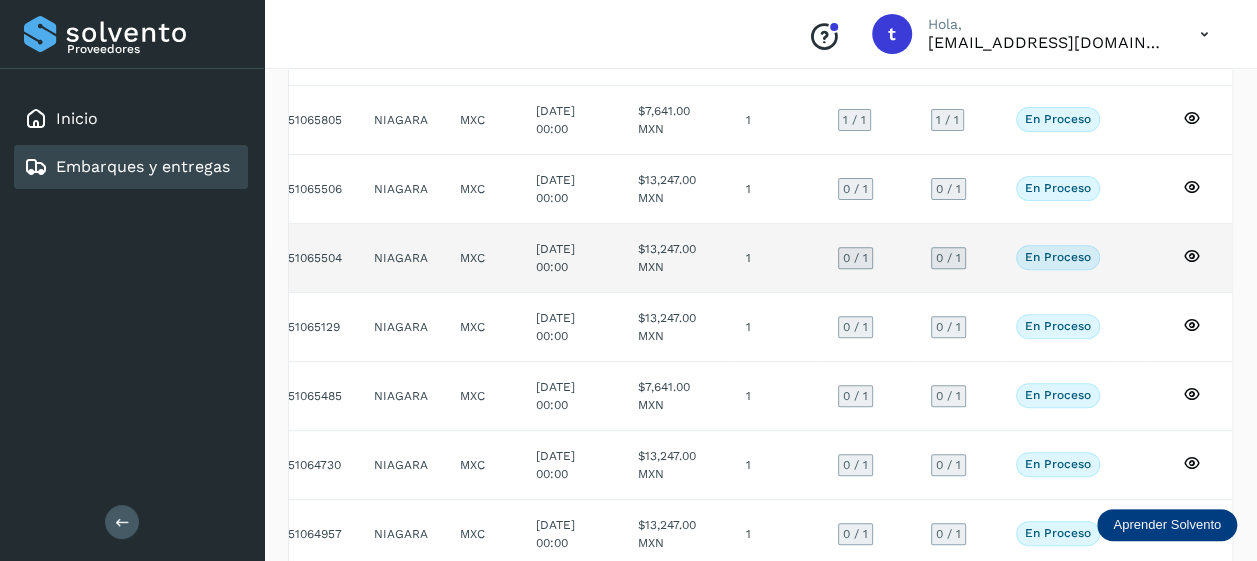 click 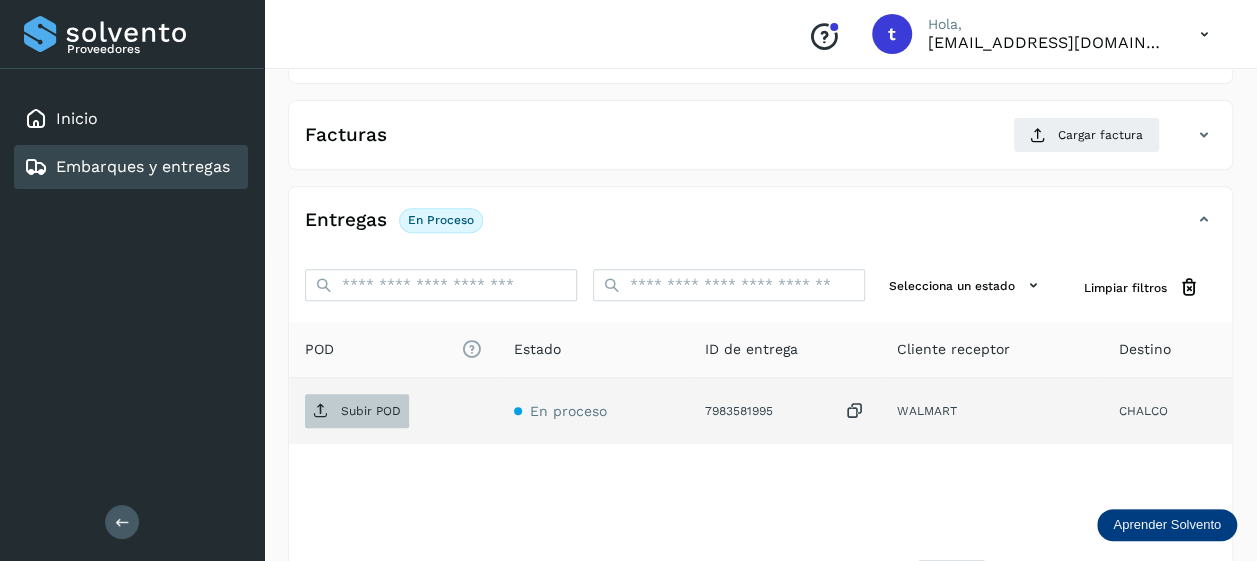 click on "Subir POD" at bounding box center (371, 411) 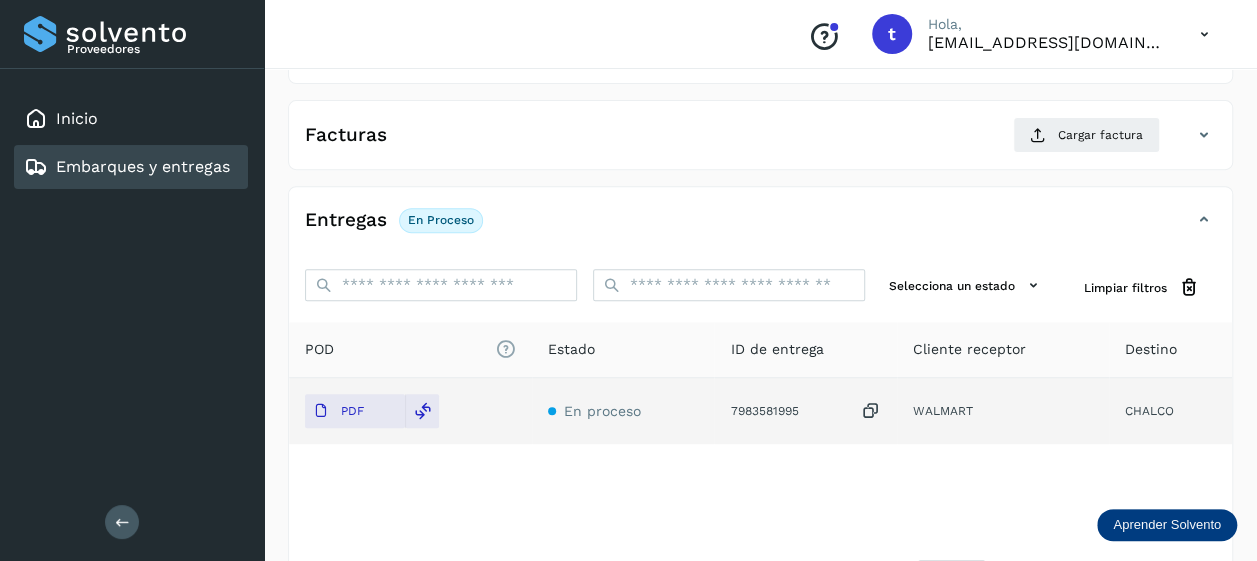 scroll, scrollTop: 0, scrollLeft: 0, axis: both 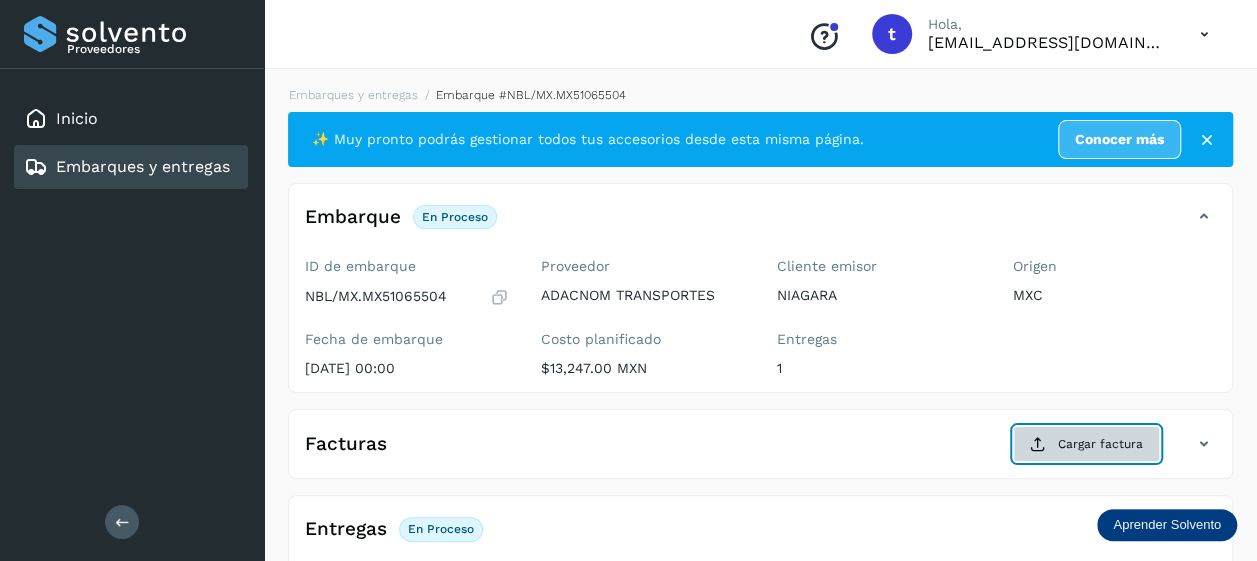 click on "Cargar factura" 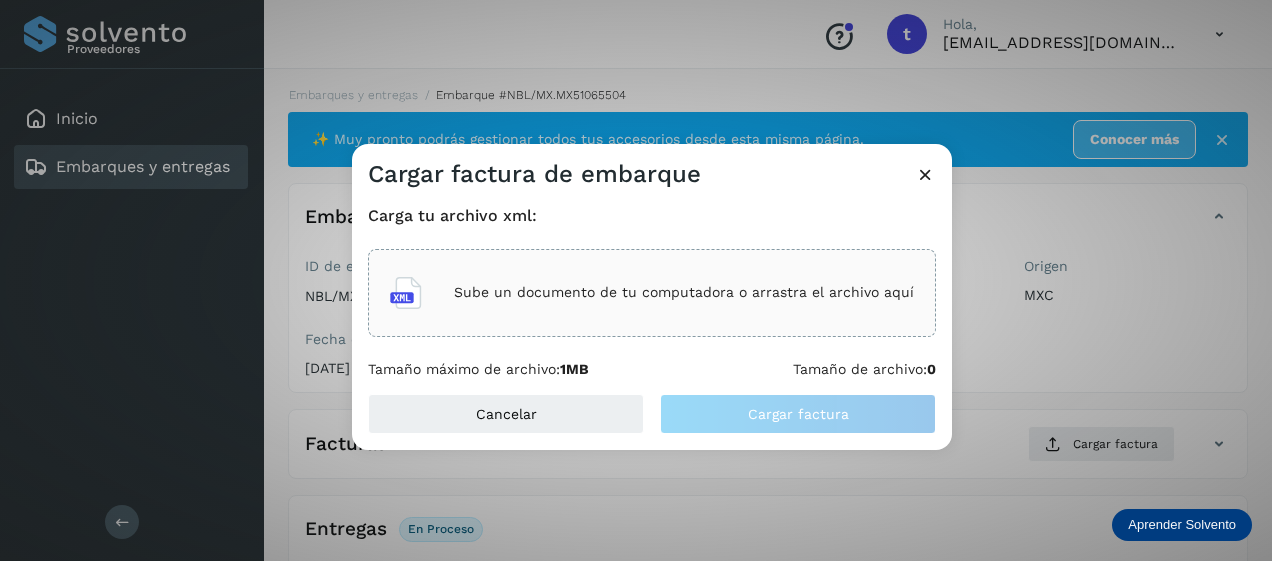 click on "Sube un documento de tu computadora o arrastra el archivo aquí" 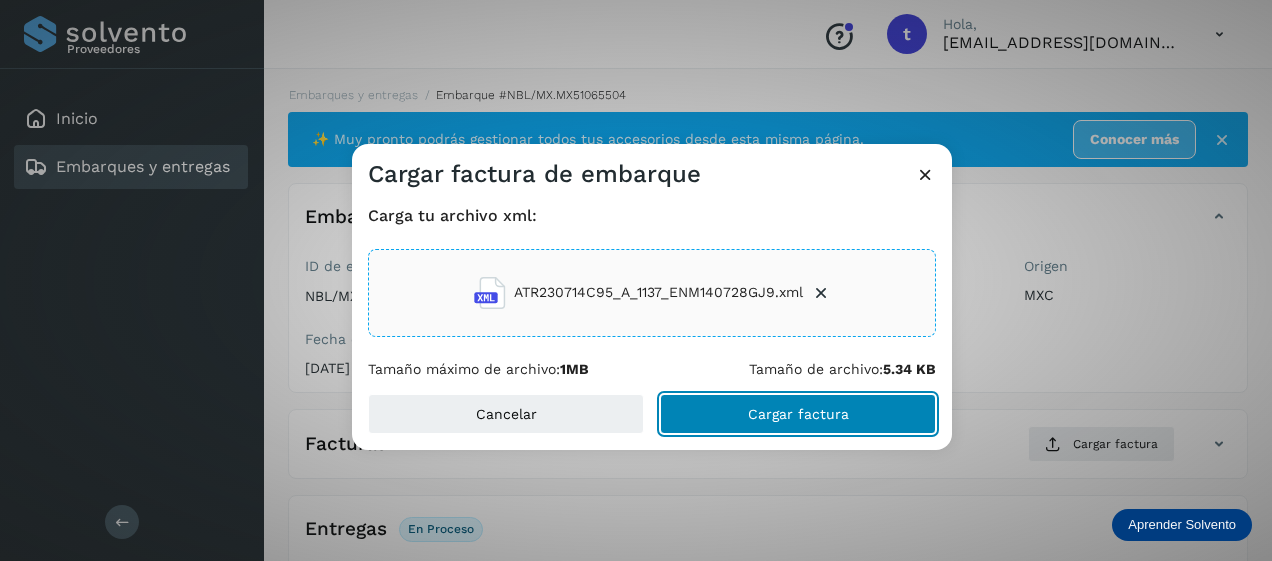 click on "Cargar factura" 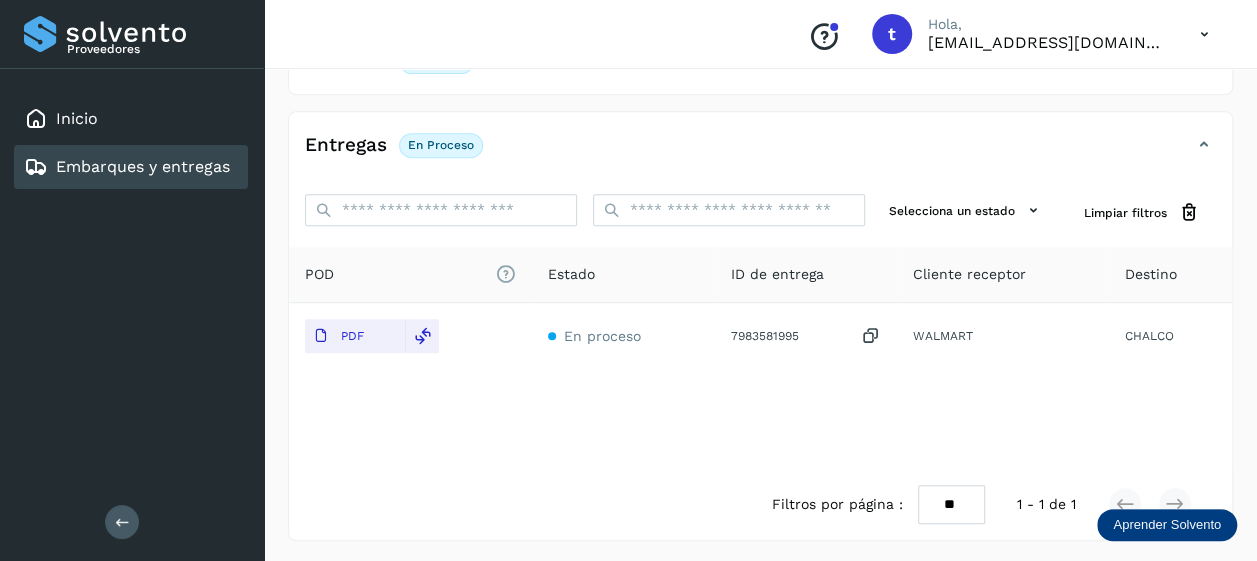 scroll, scrollTop: 0, scrollLeft: 0, axis: both 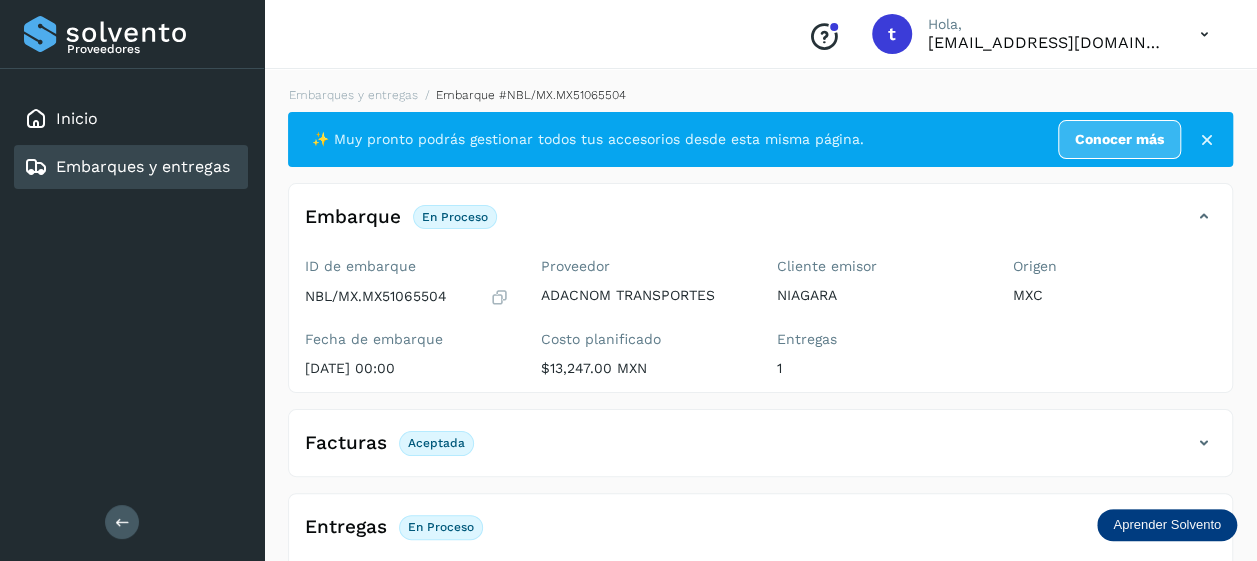 click on "Embarques y entregas" at bounding box center (143, 166) 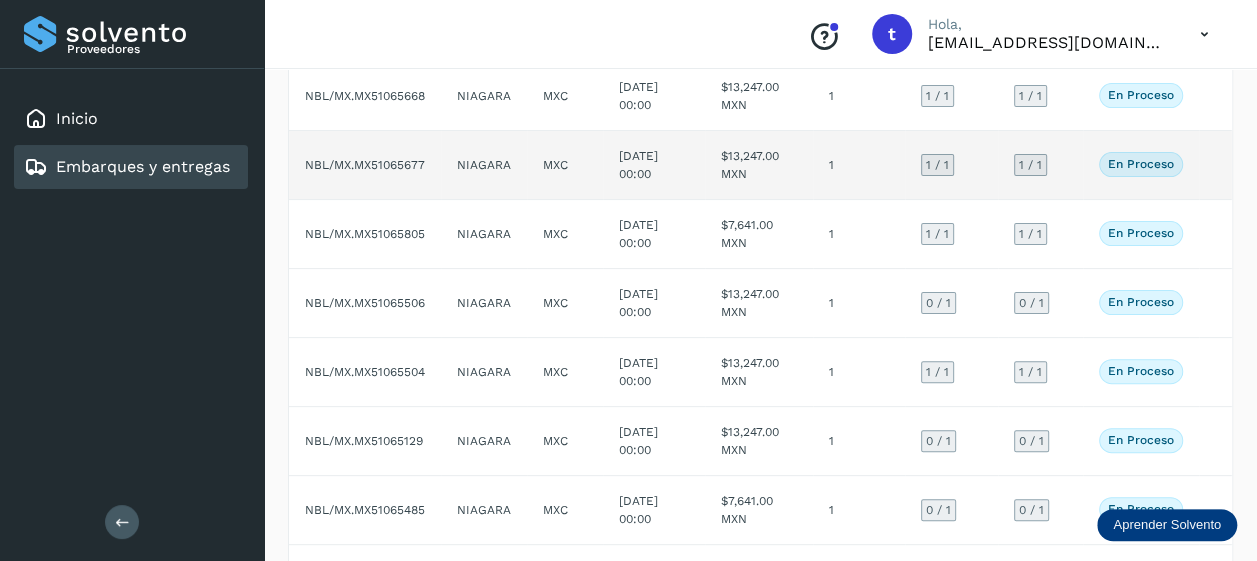 scroll, scrollTop: 216, scrollLeft: 0, axis: vertical 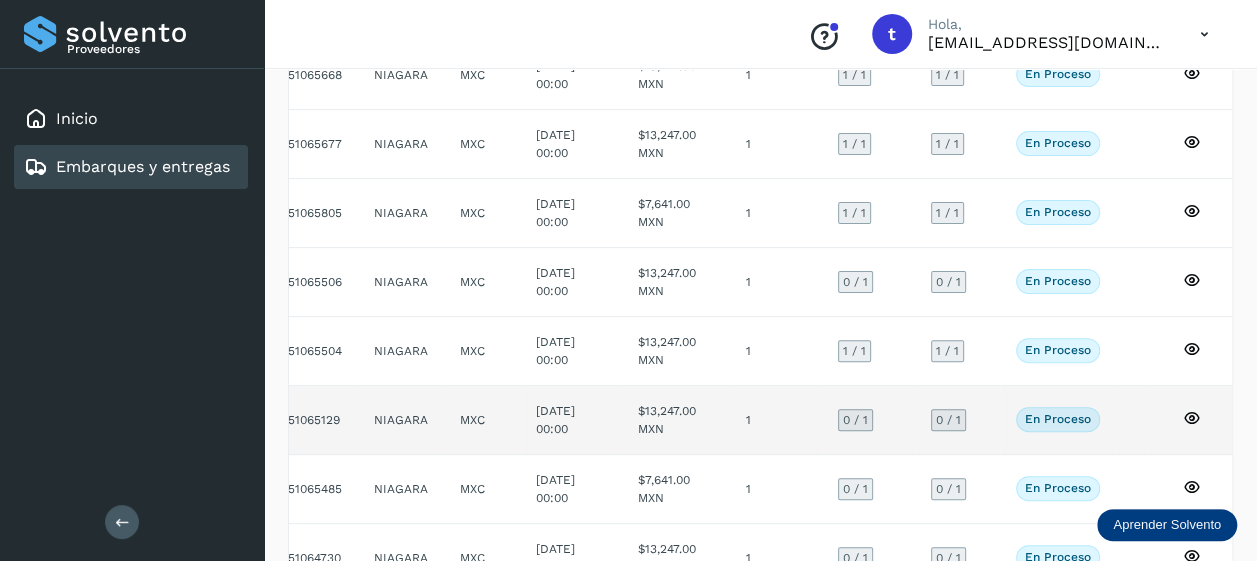 click 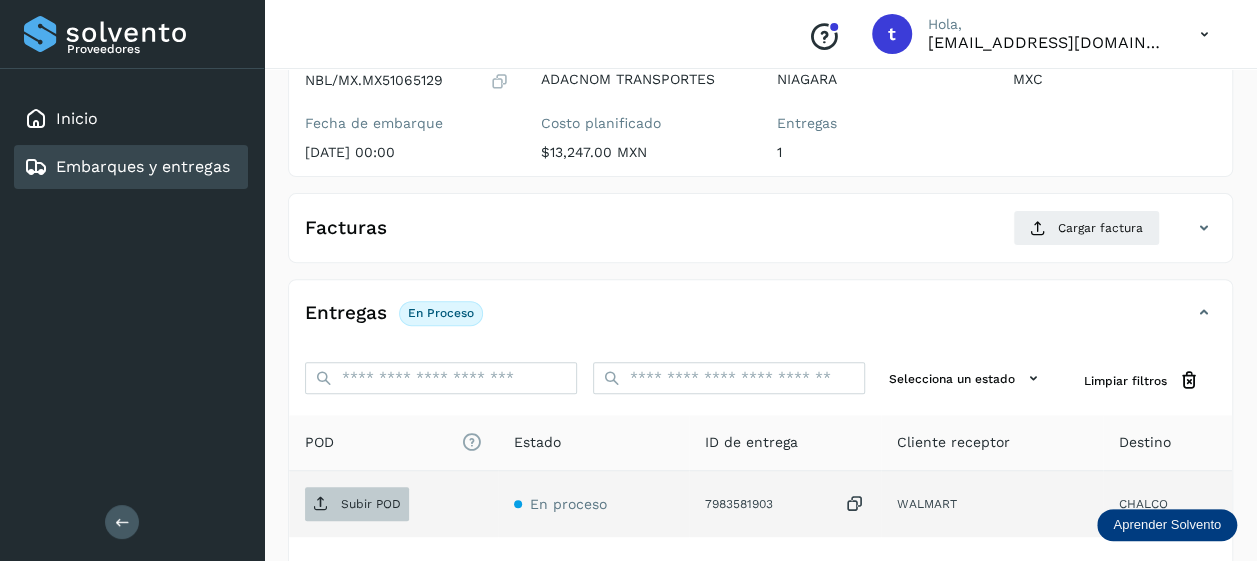 click on "Subir POD" at bounding box center [371, 504] 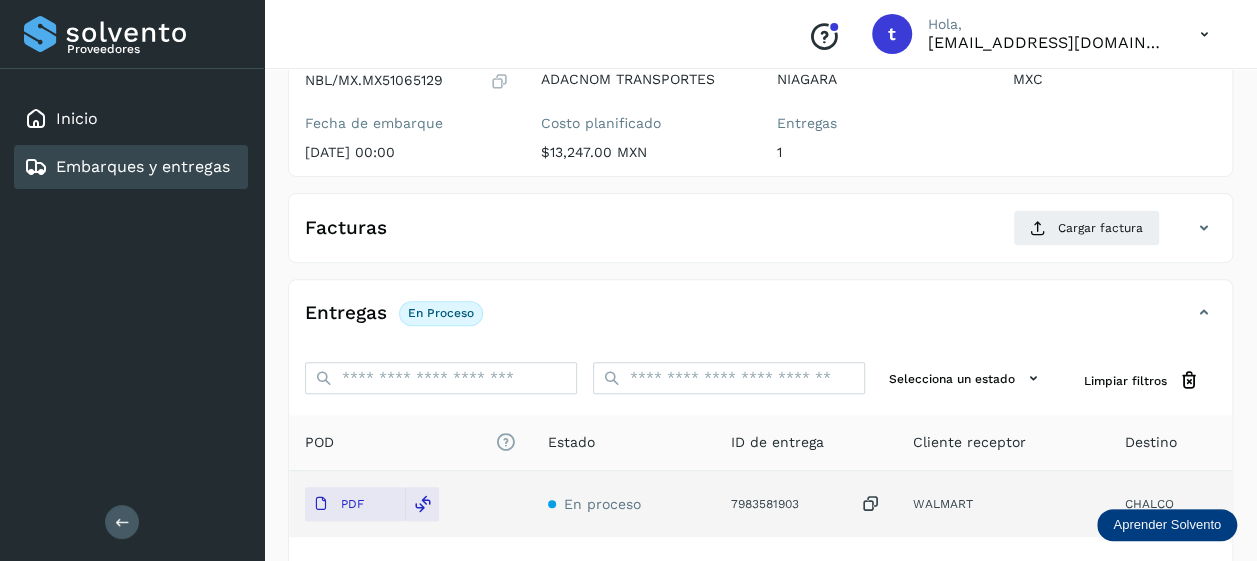 scroll, scrollTop: 0, scrollLeft: 0, axis: both 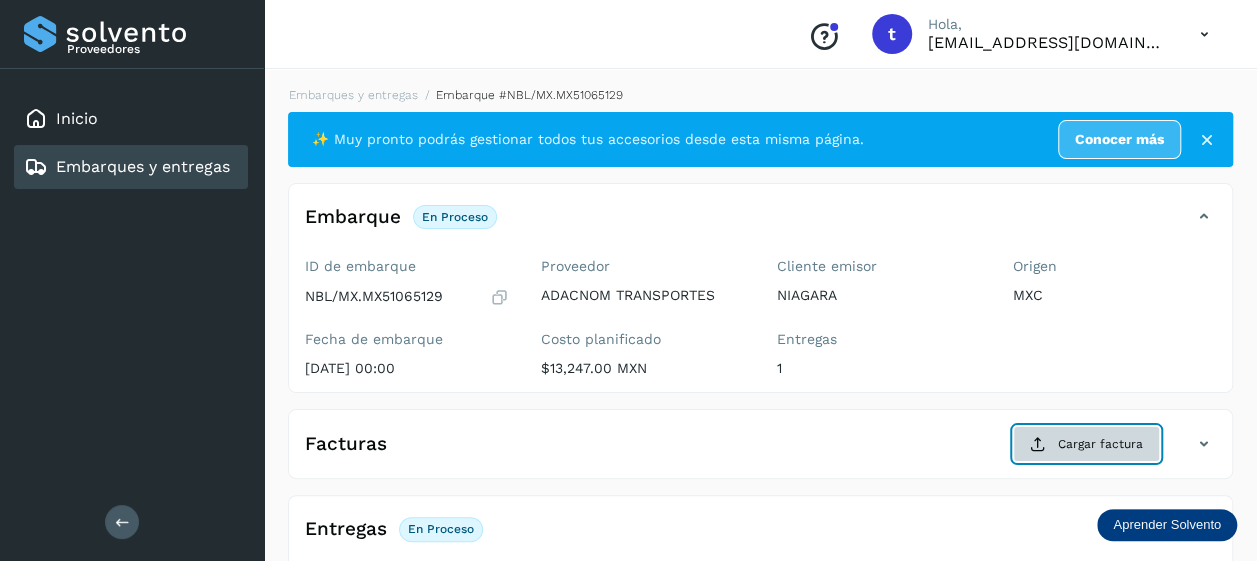 click on "Cargar factura" 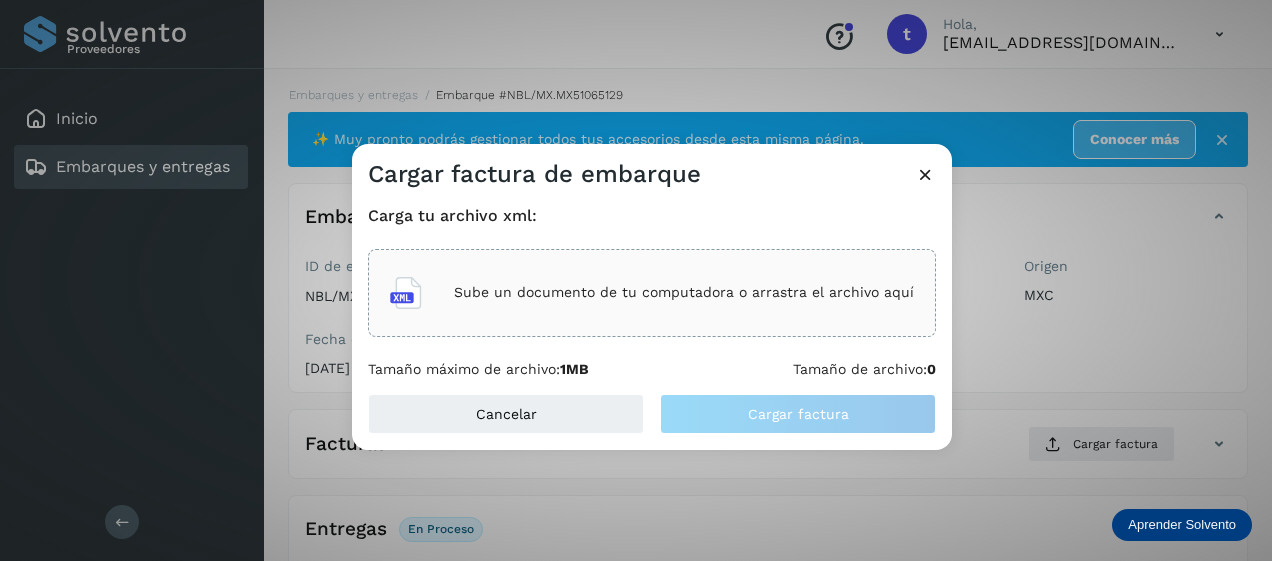 click on "Sube un documento de tu computadora o arrastra el archivo aquí" at bounding box center (684, 292) 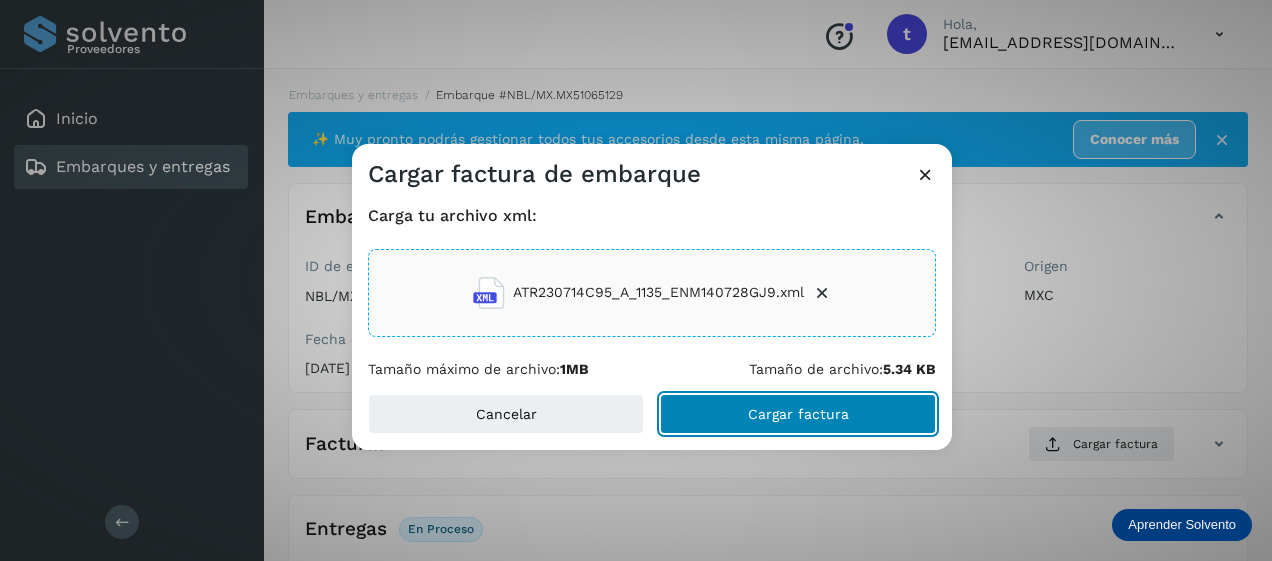 click on "Cargar factura" 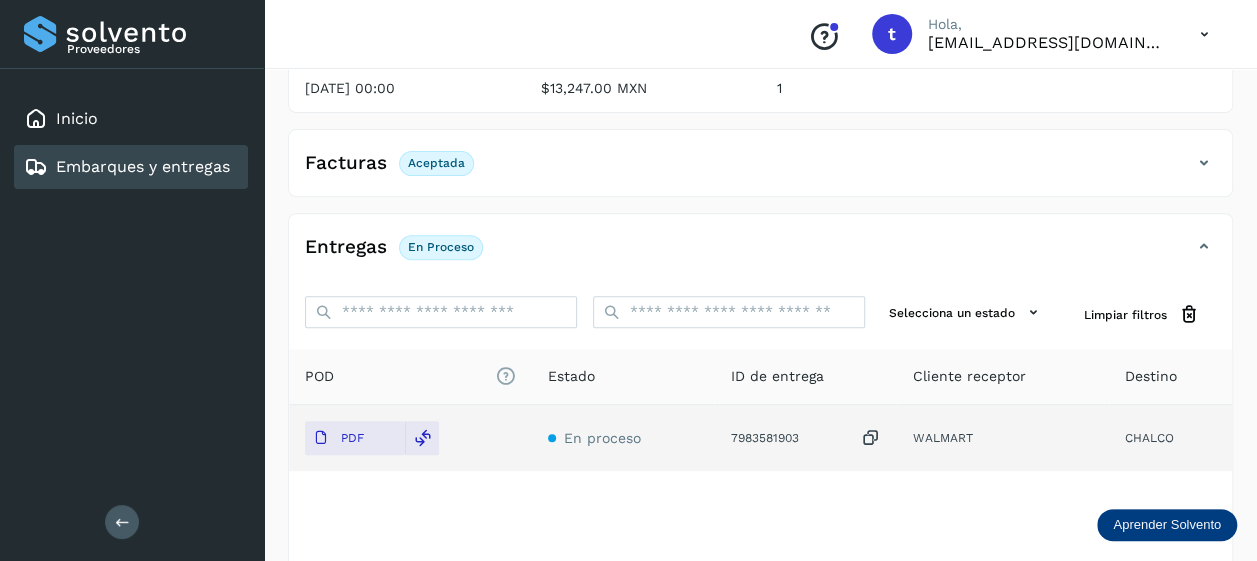 scroll, scrollTop: 382, scrollLeft: 0, axis: vertical 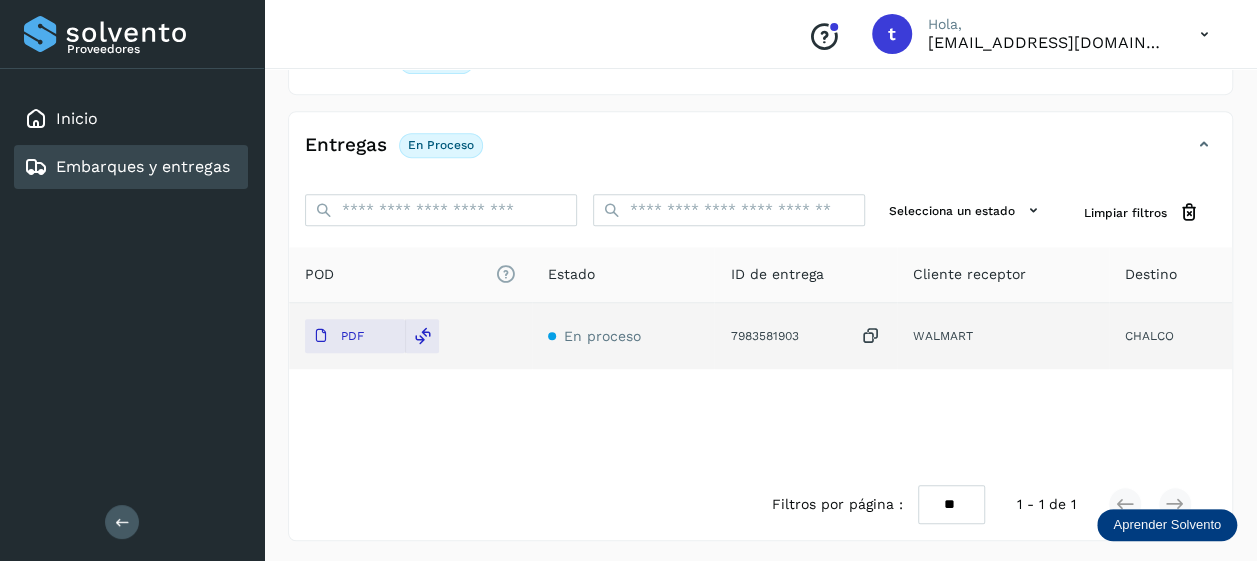 click on "Embarques y entregas" at bounding box center [143, 166] 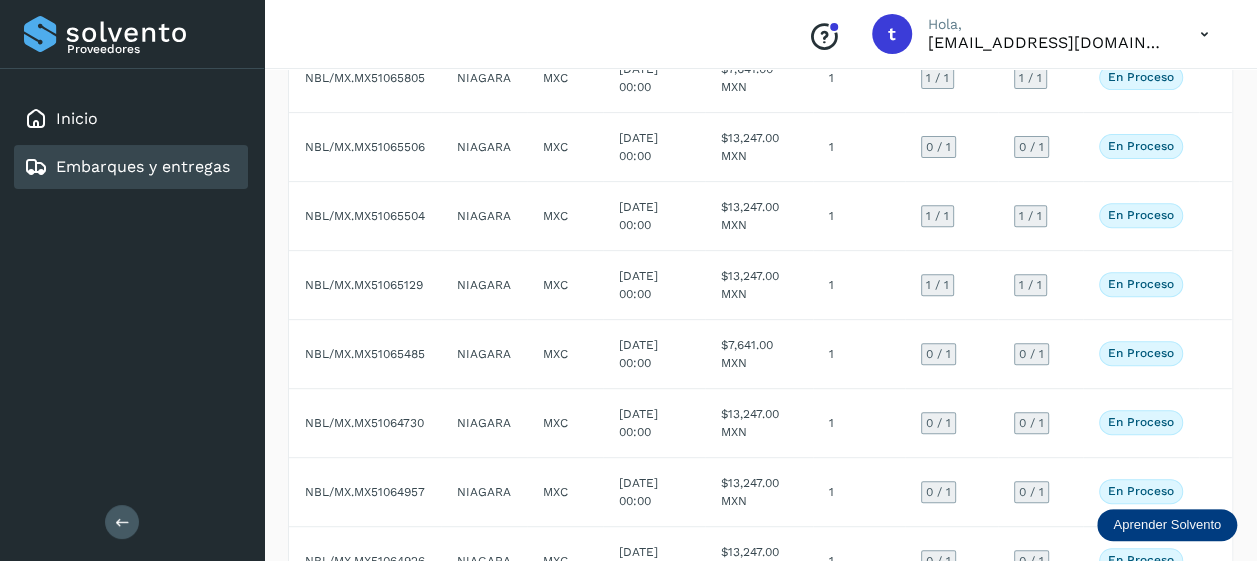 scroll, scrollTop: 353, scrollLeft: 0, axis: vertical 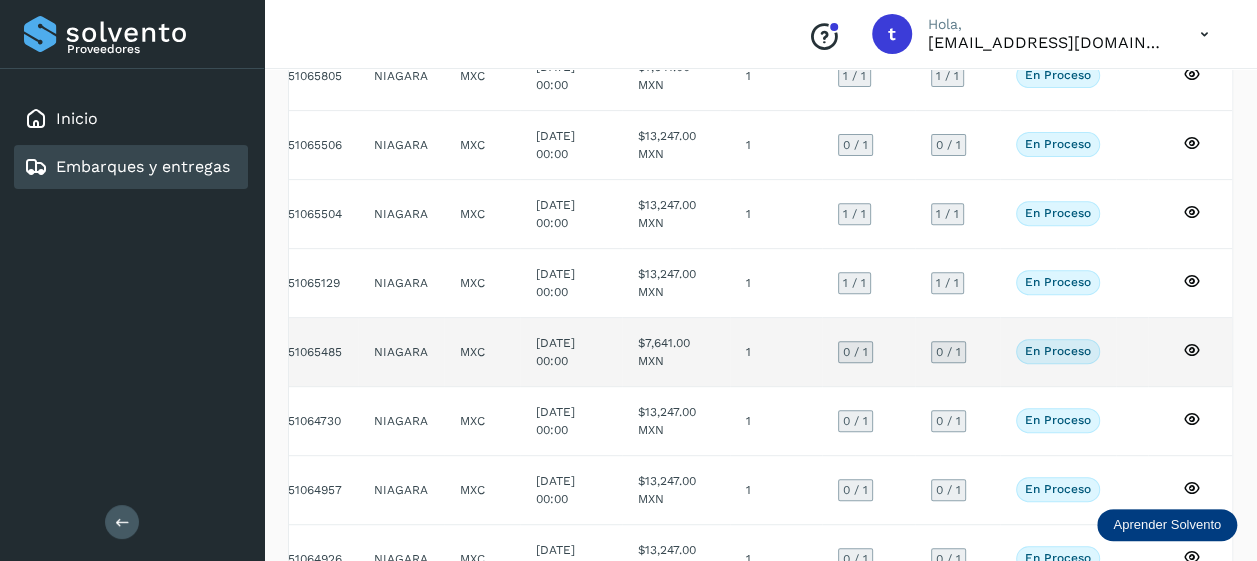 click 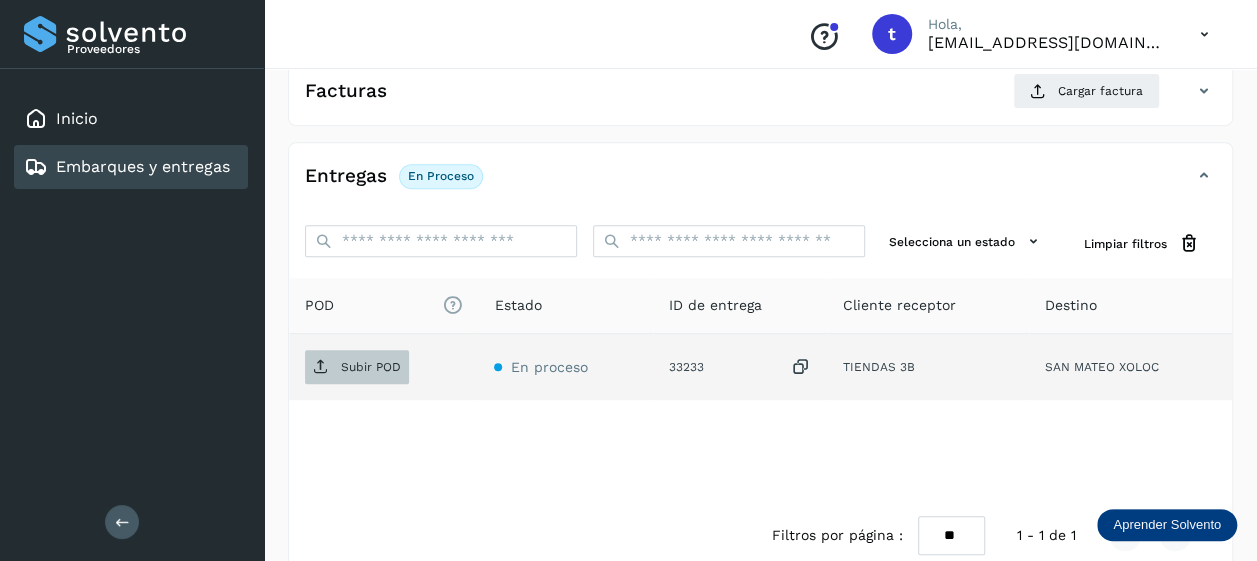 click on "Subir POD" at bounding box center [371, 367] 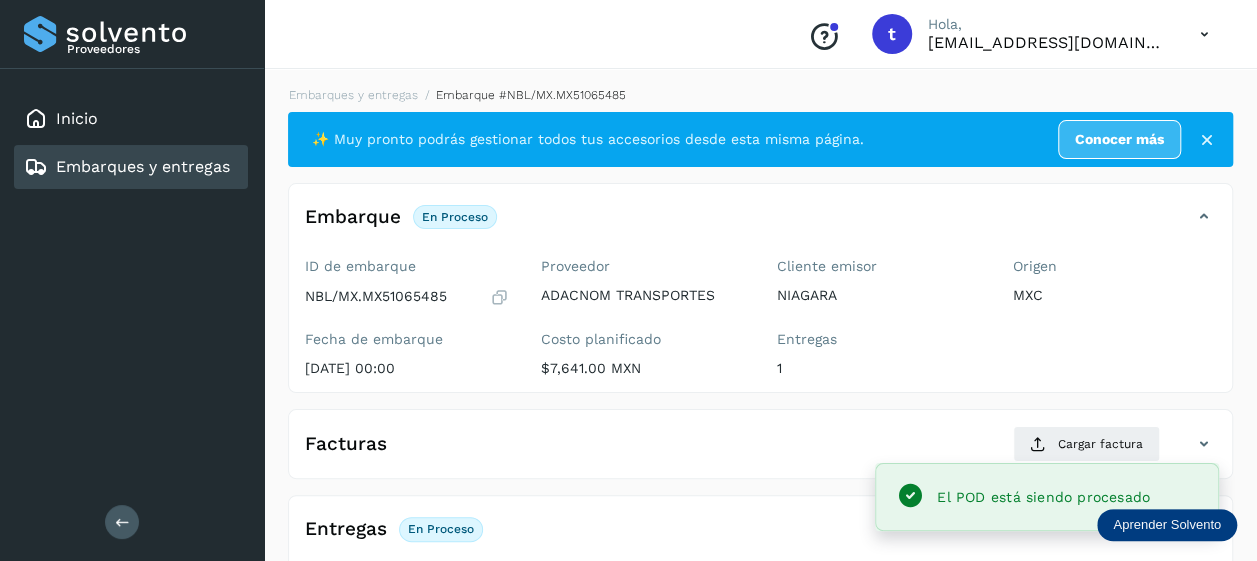 scroll, scrollTop: 312, scrollLeft: 0, axis: vertical 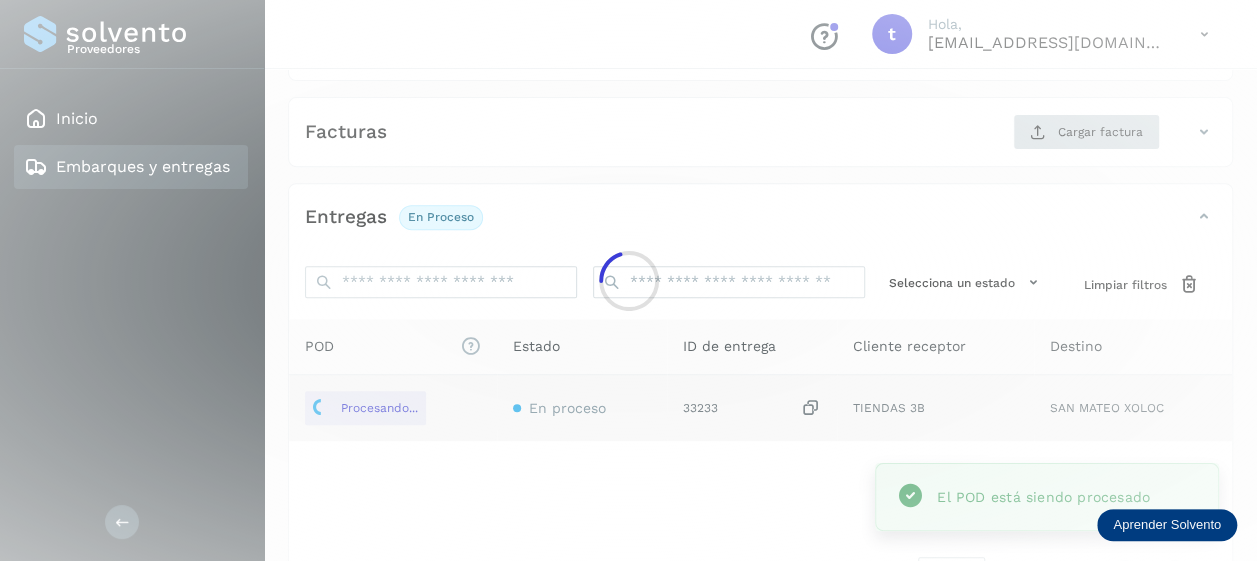 click 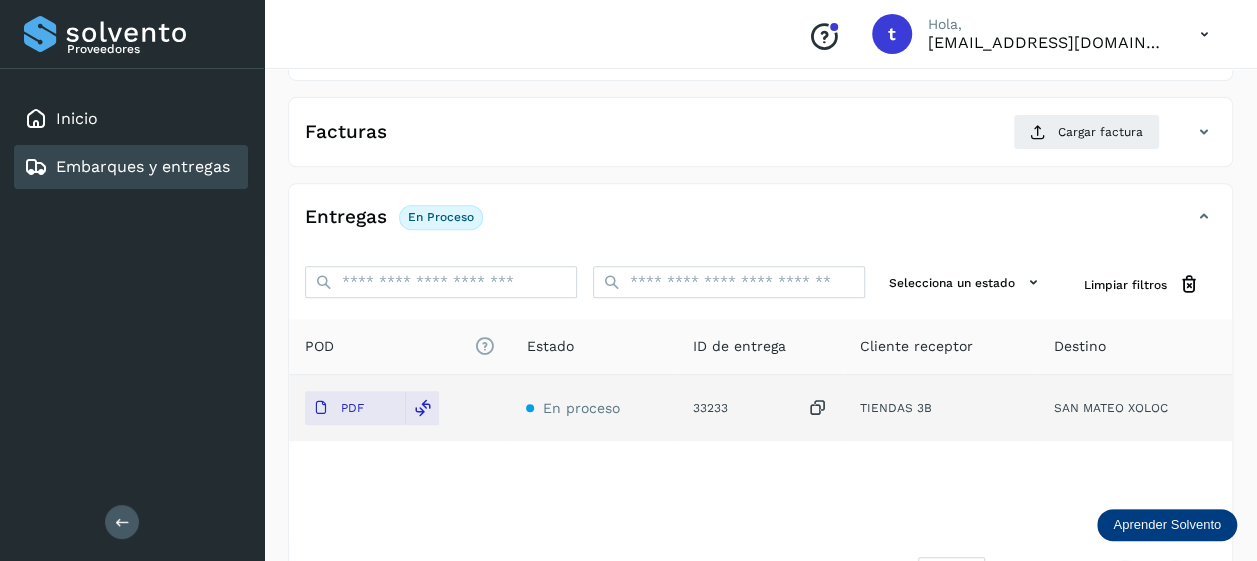 scroll, scrollTop: 0, scrollLeft: 0, axis: both 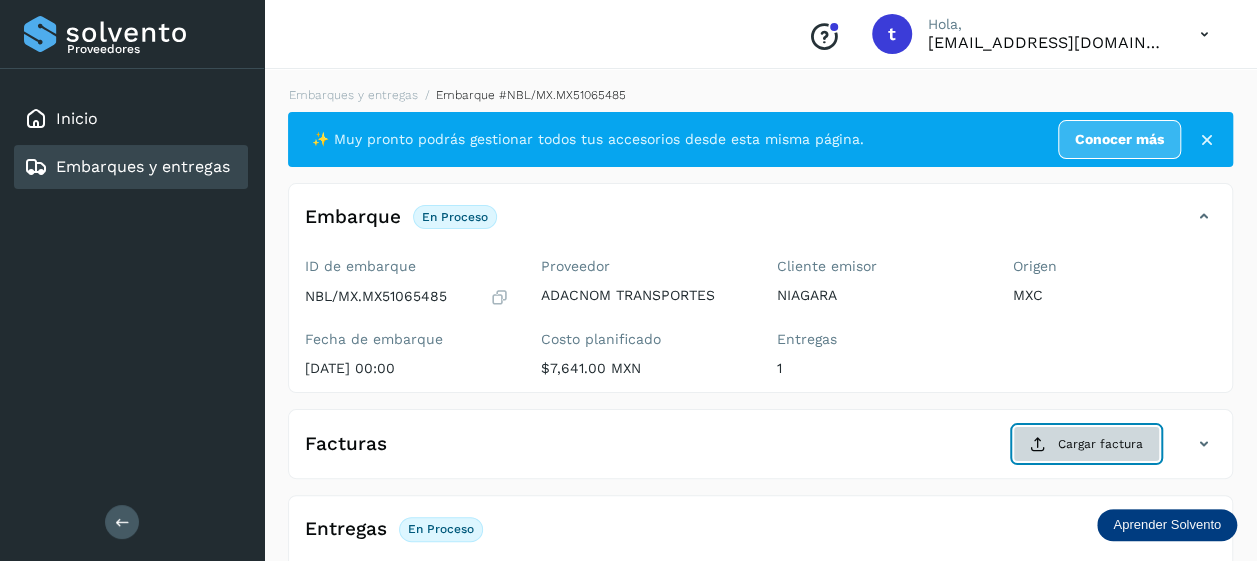 click on "Cargar factura" 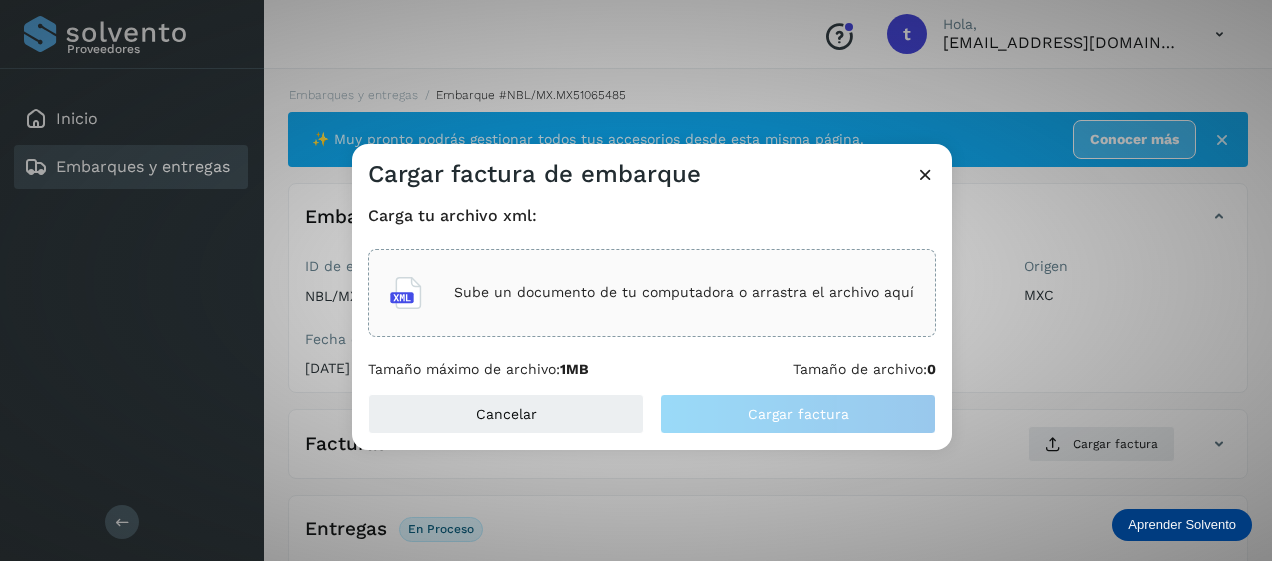 click on "Sube un documento de tu computadora o arrastra el archivo aquí" at bounding box center (684, 292) 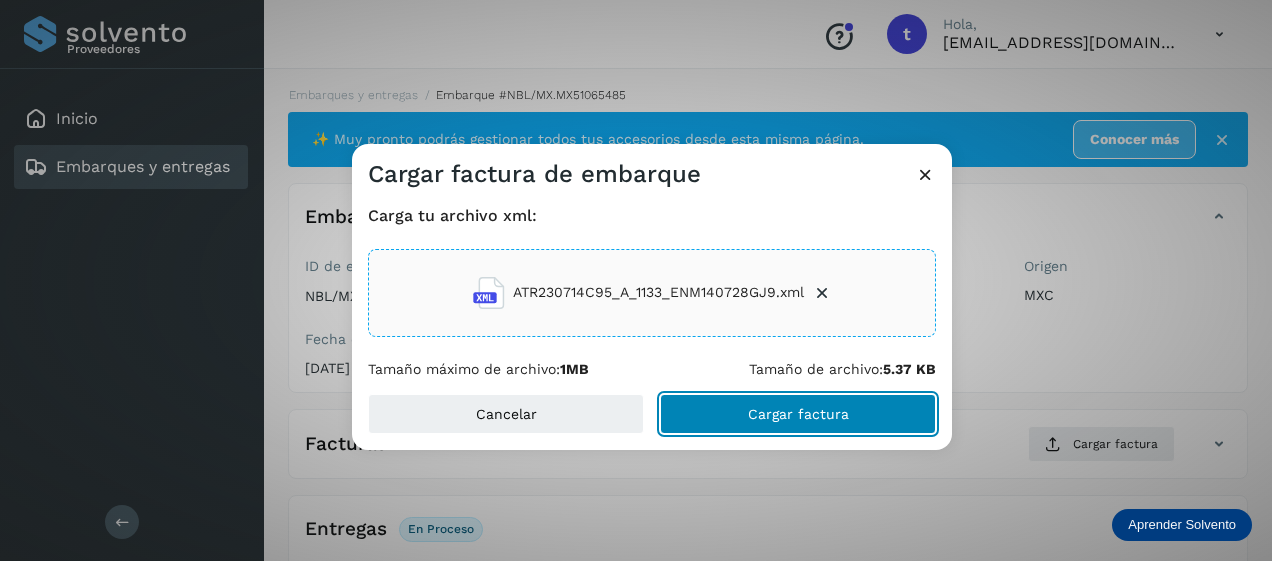 click on "Cargar factura" 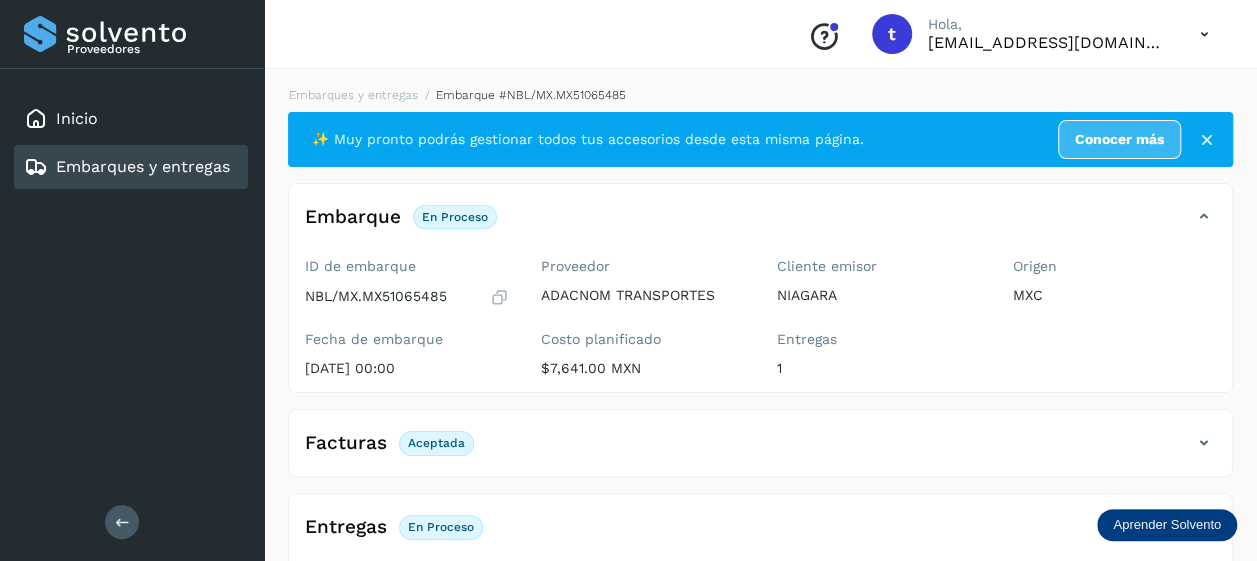 click on "Embarques y entregas" at bounding box center (143, 166) 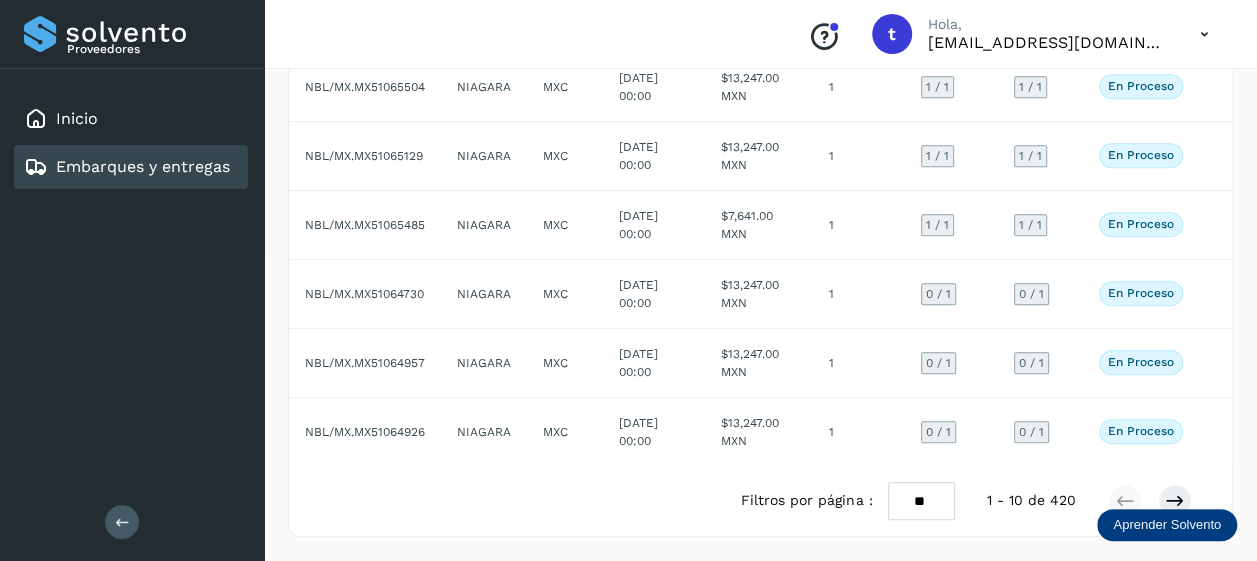 scroll, scrollTop: 488, scrollLeft: 0, axis: vertical 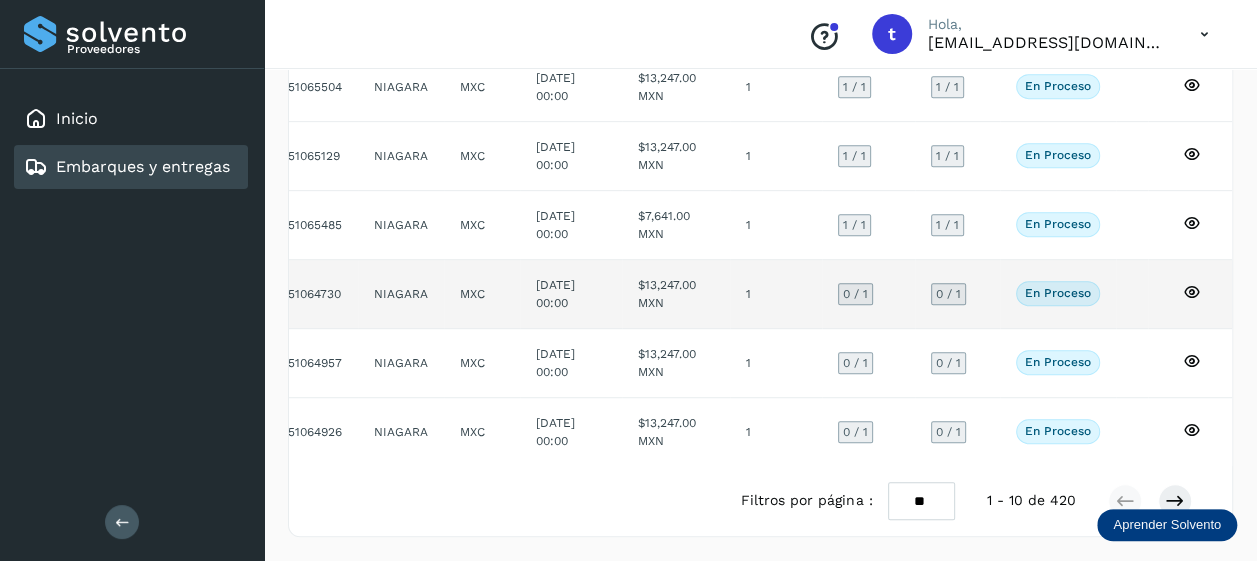 click 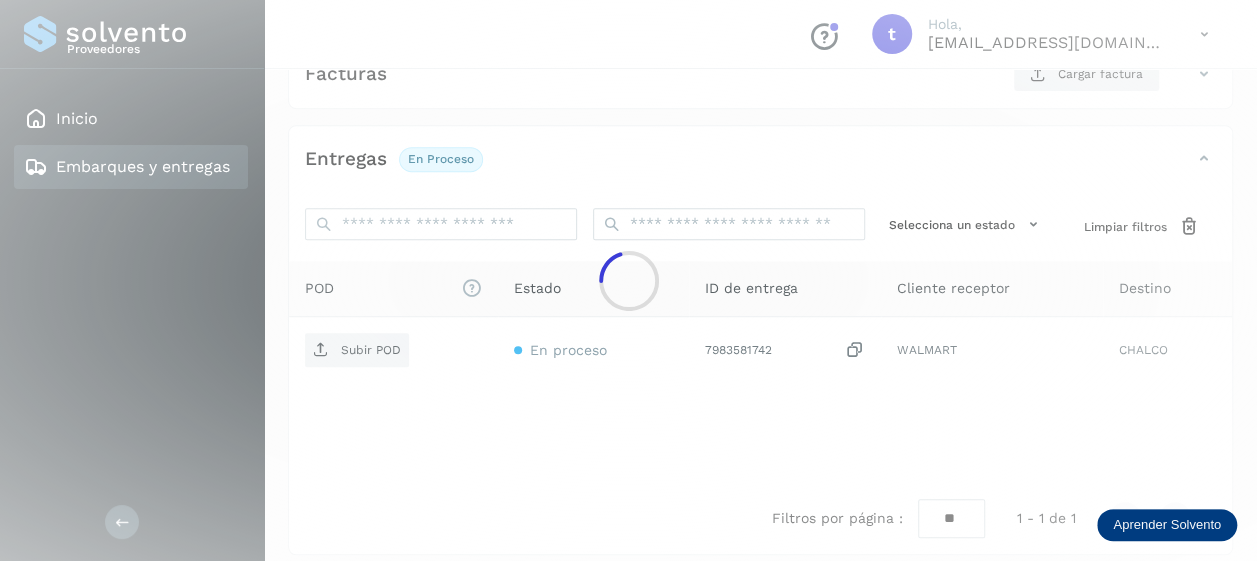 scroll, scrollTop: 384, scrollLeft: 0, axis: vertical 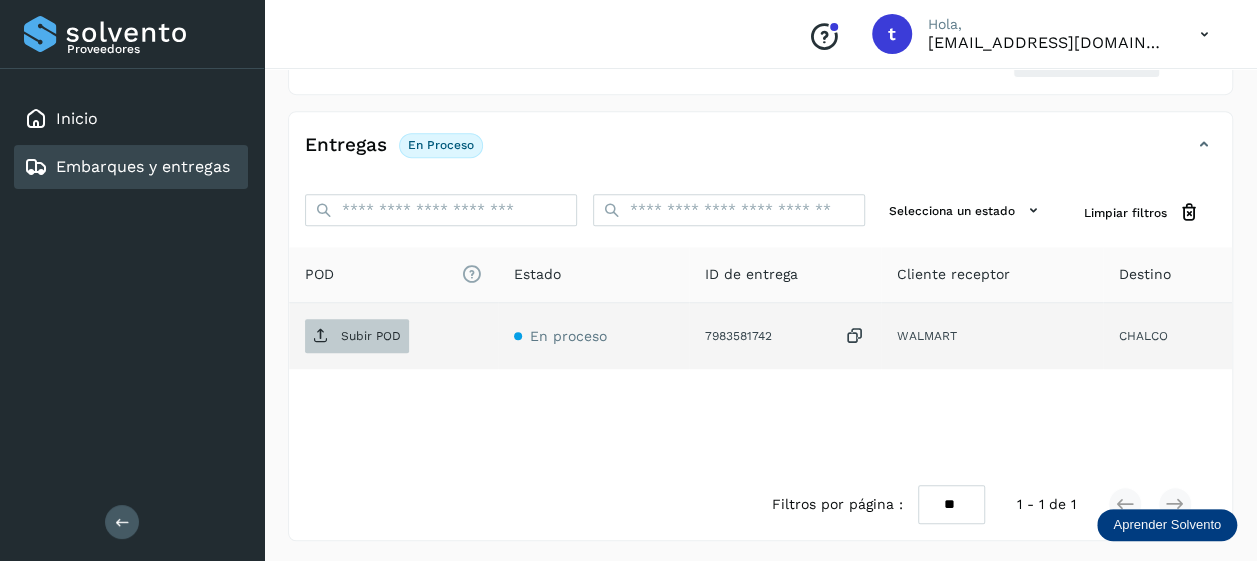 click on "Subir POD" at bounding box center [371, 336] 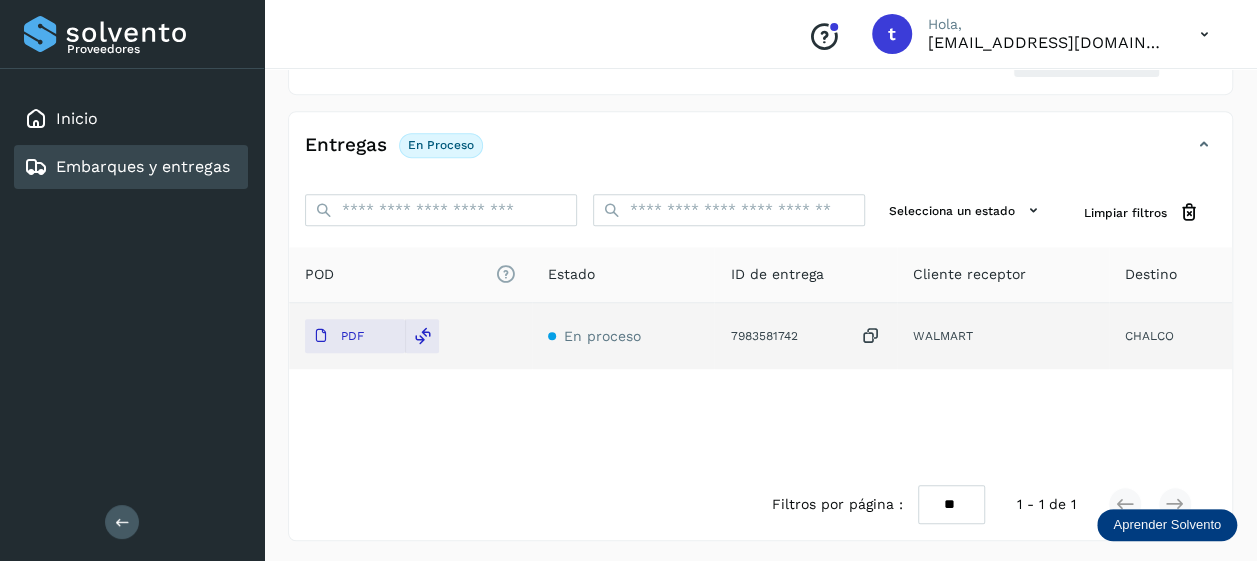 scroll, scrollTop: 0, scrollLeft: 0, axis: both 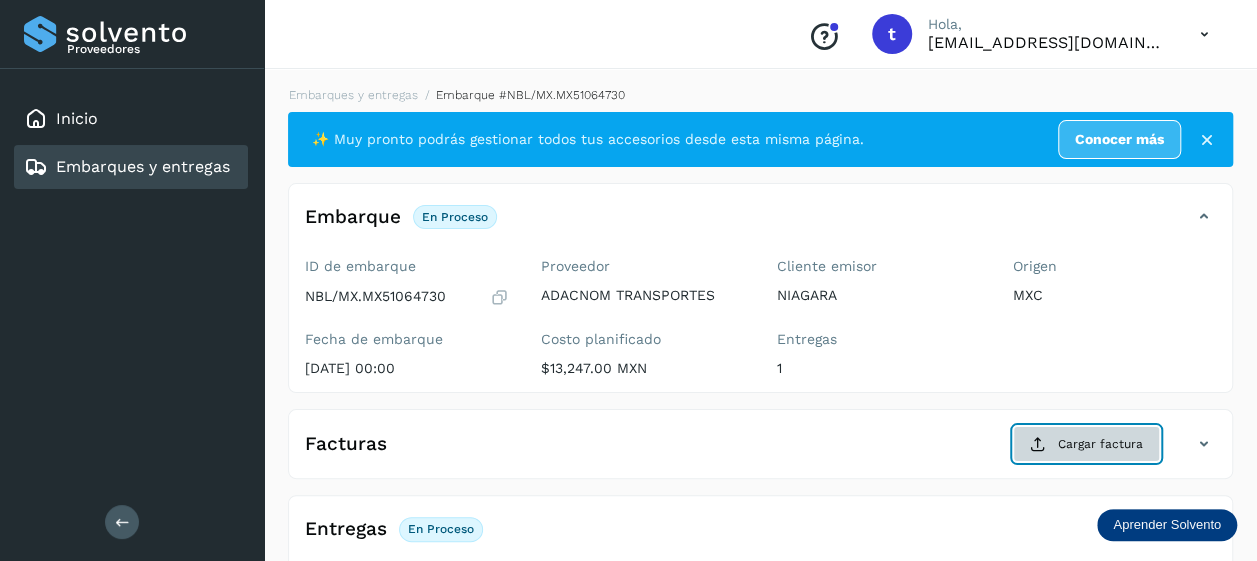click on "Cargar factura" 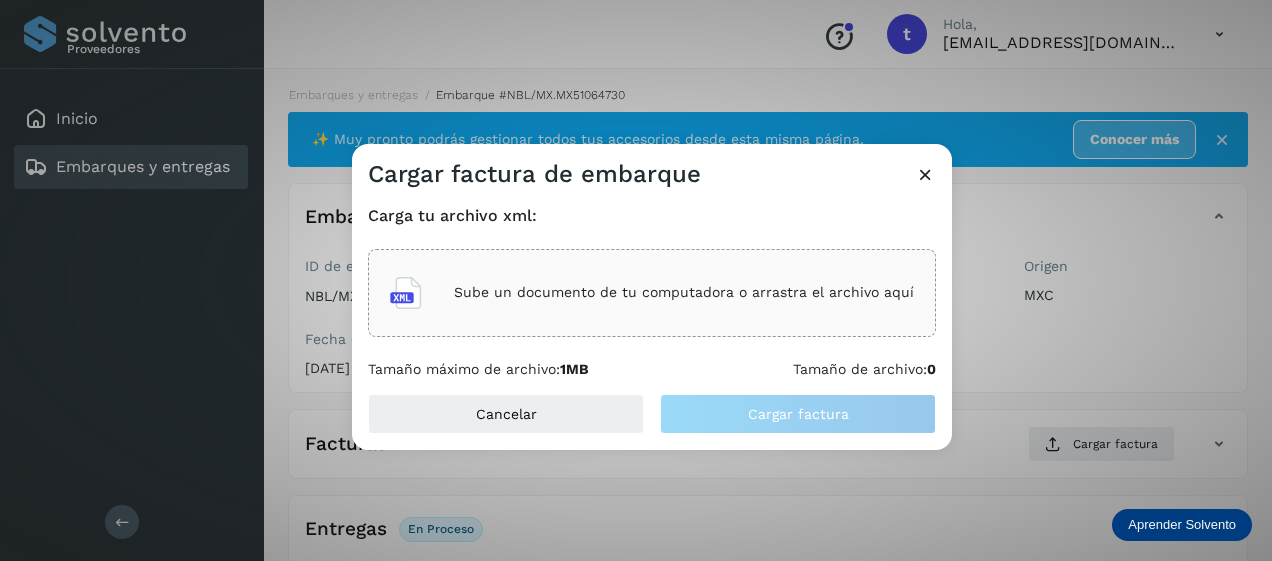 click on "Sube un documento de tu computadora o arrastra el archivo aquí" at bounding box center (684, 292) 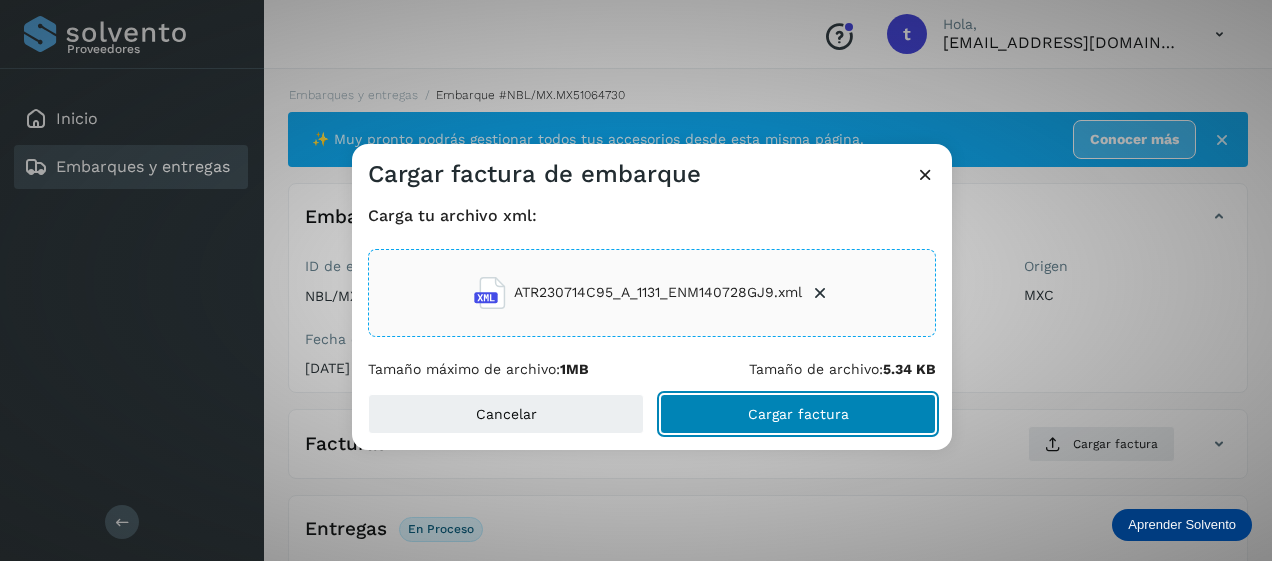 click on "Cargar factura" 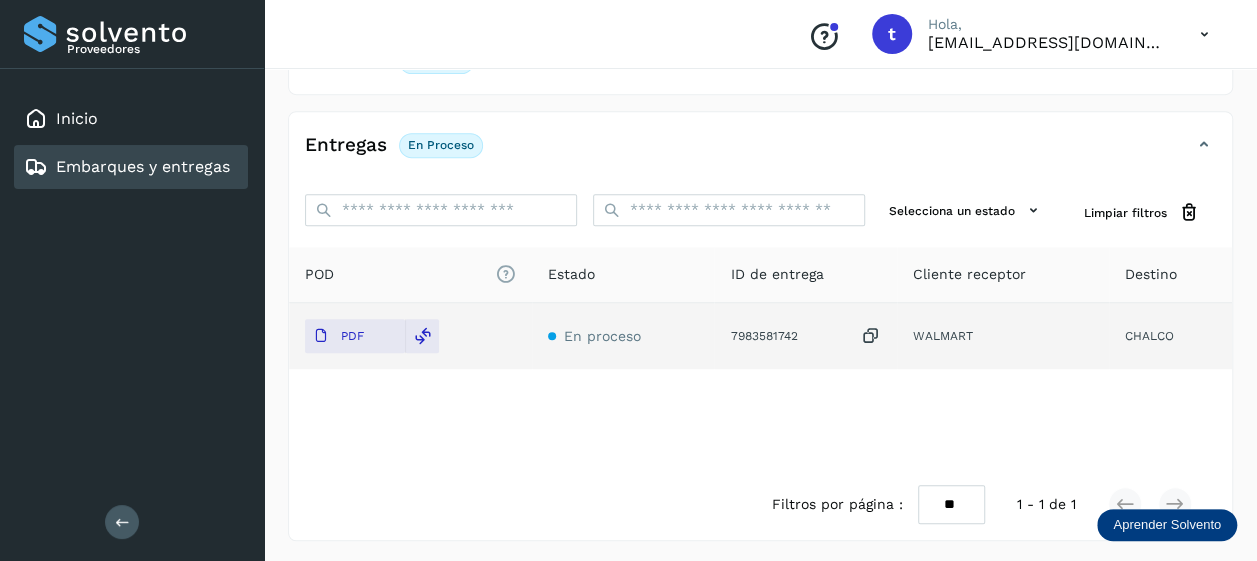 scroll, scrollTop: 0, scrollLeft: 0, axis: both 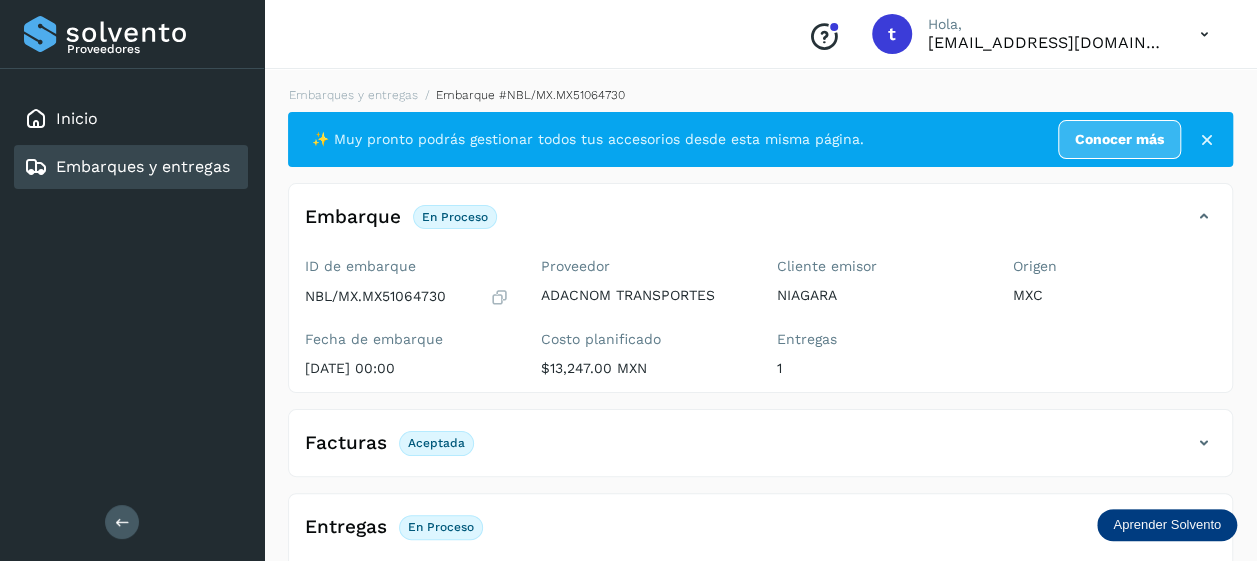 click on "Embarques y entregas" 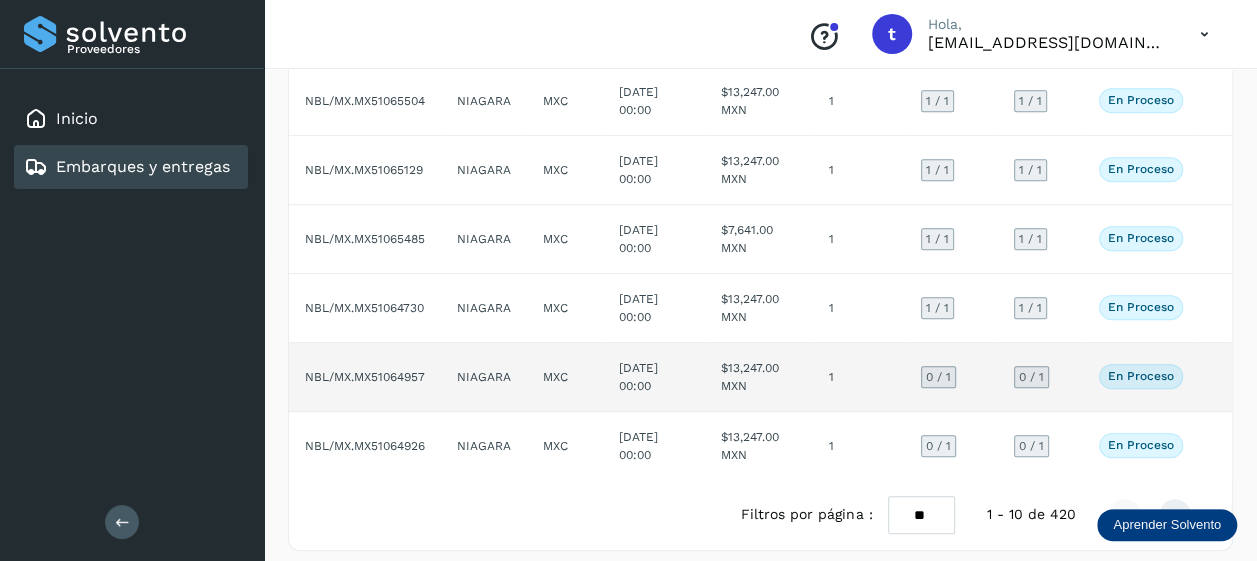 scroll, scrollTop: 506, scrollLeft: 0, axis: vertical 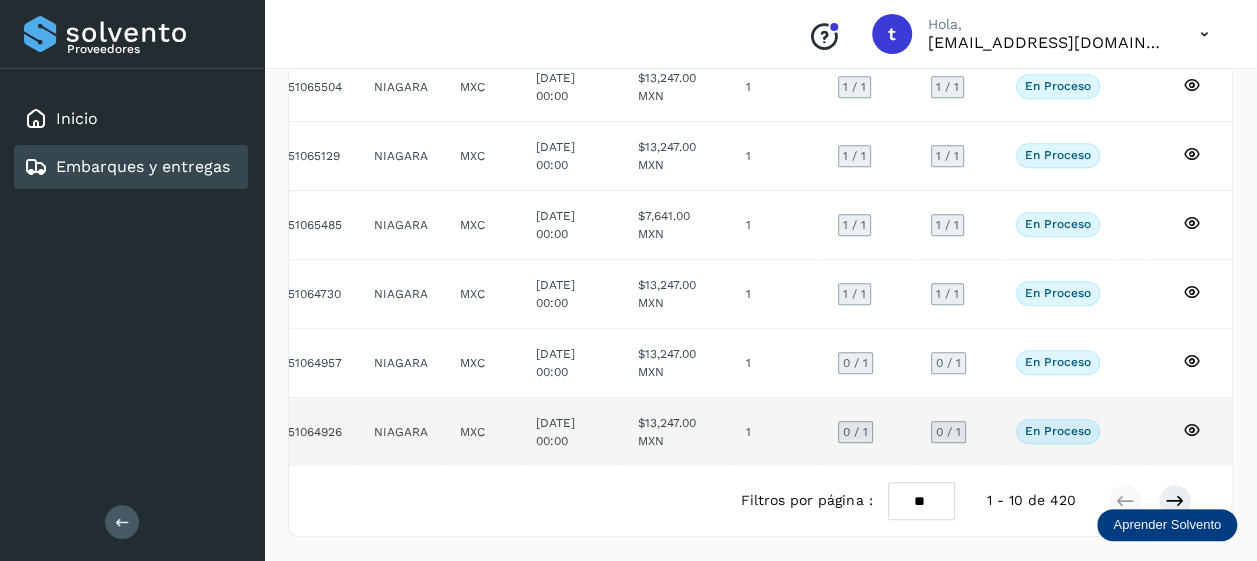 click 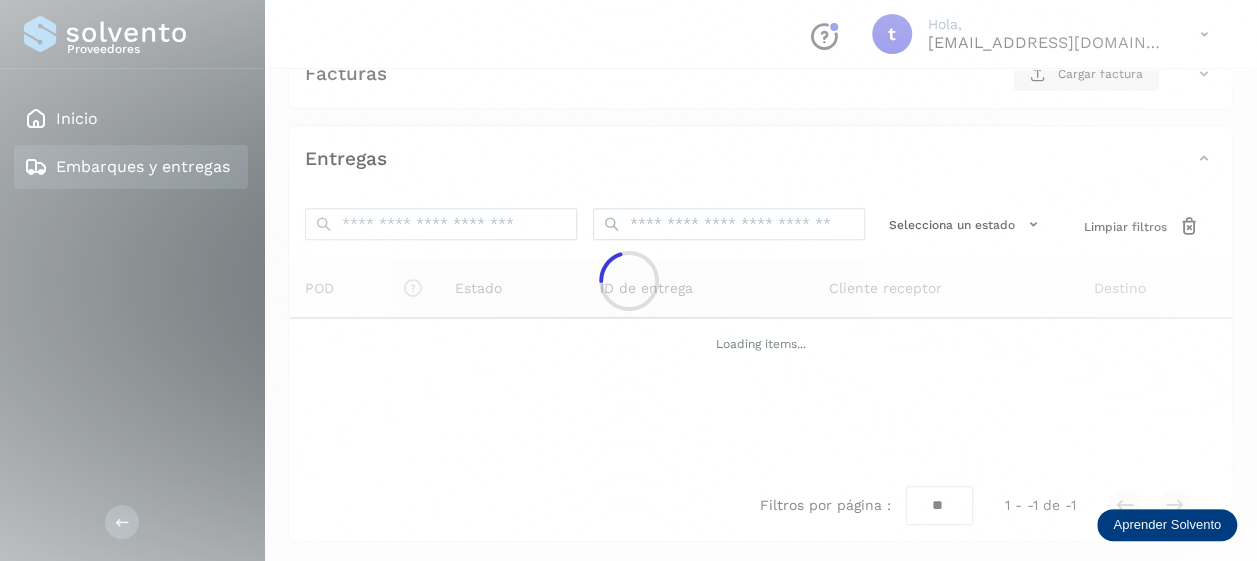 scroll, scrollTop: 384, scrollLeft: 0, axis: vertical 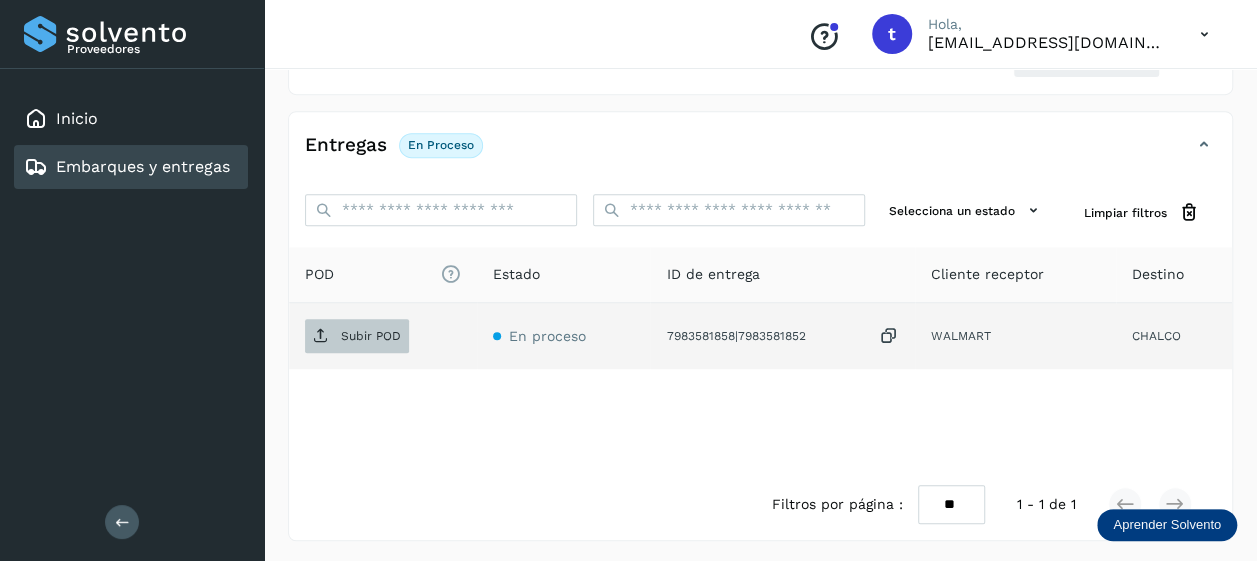 click on "Subir POD" at bounding box center [371, 336] 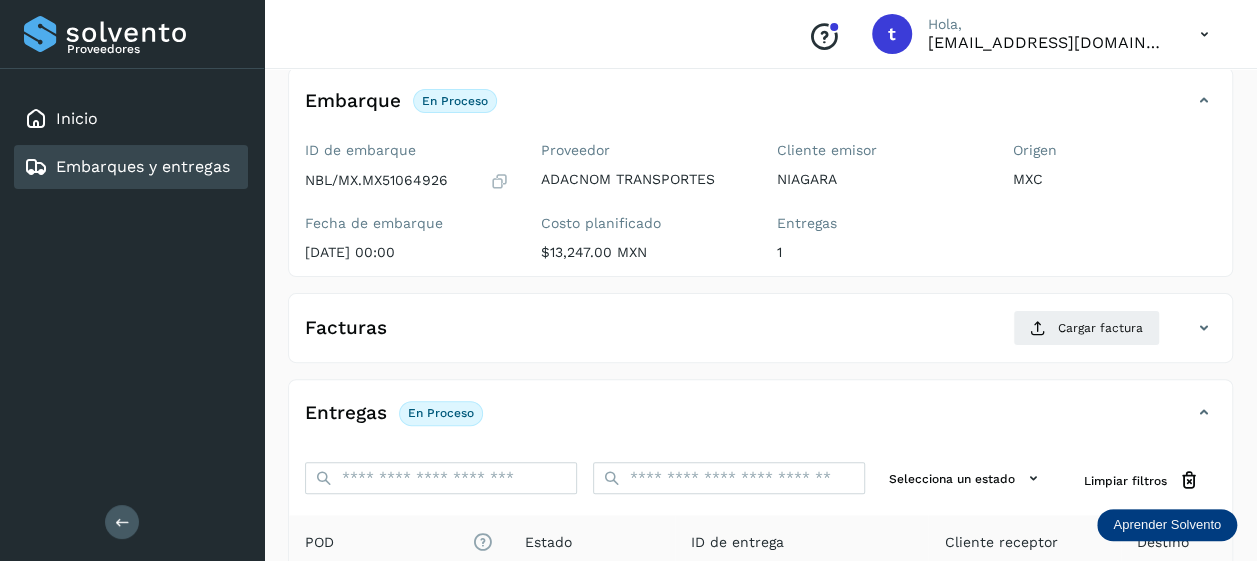 scroll, scrollTop: 0, scrollLeft: 0, axis: both 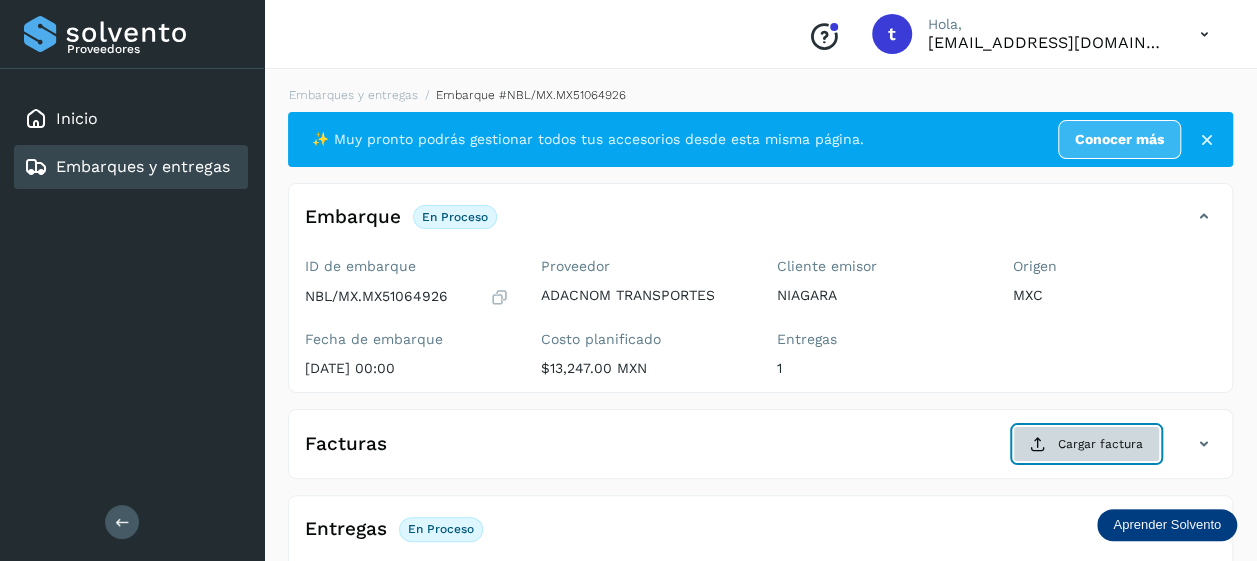 click on "Cargar factura" 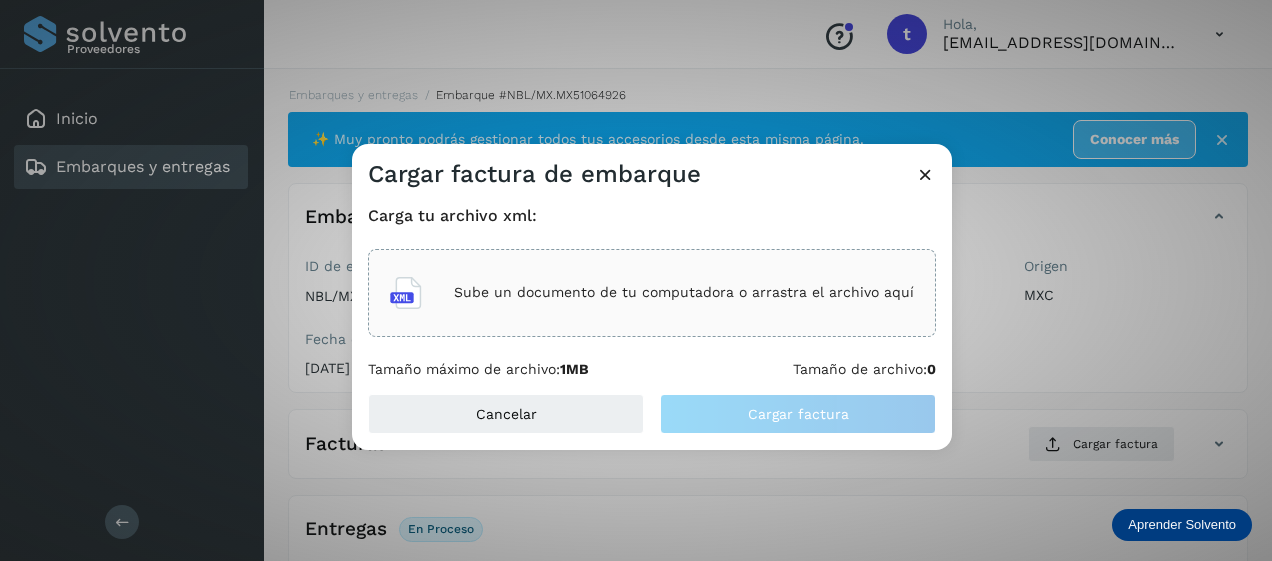 click on "Sube un documento de tu computadora o arrastra el archivo aquí" 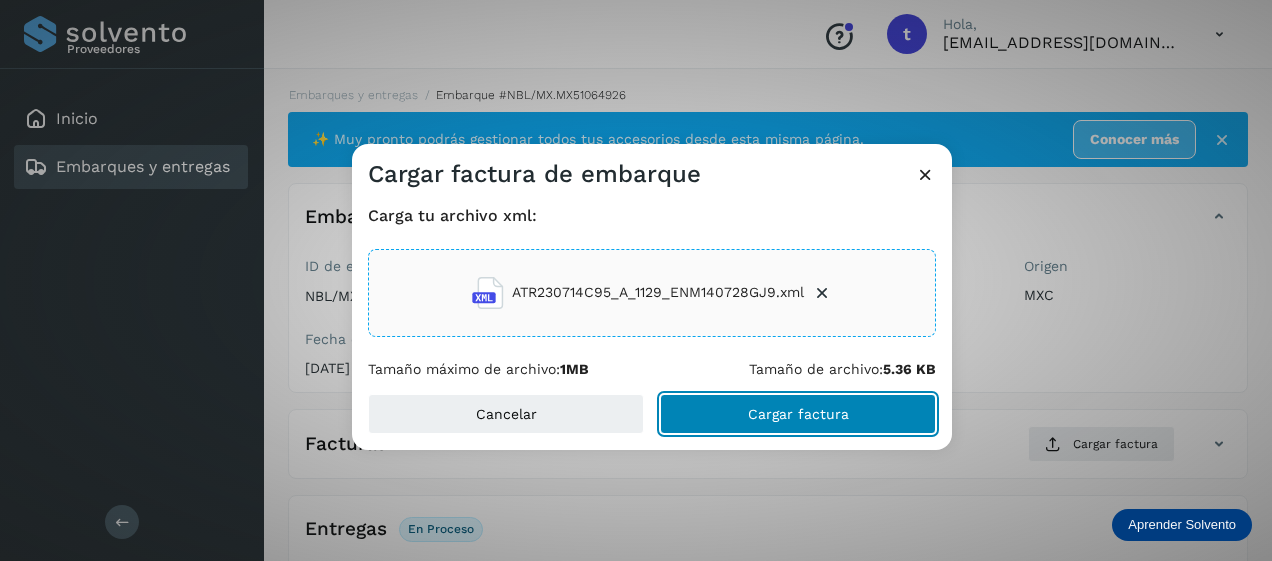 click on "Cargar factura" 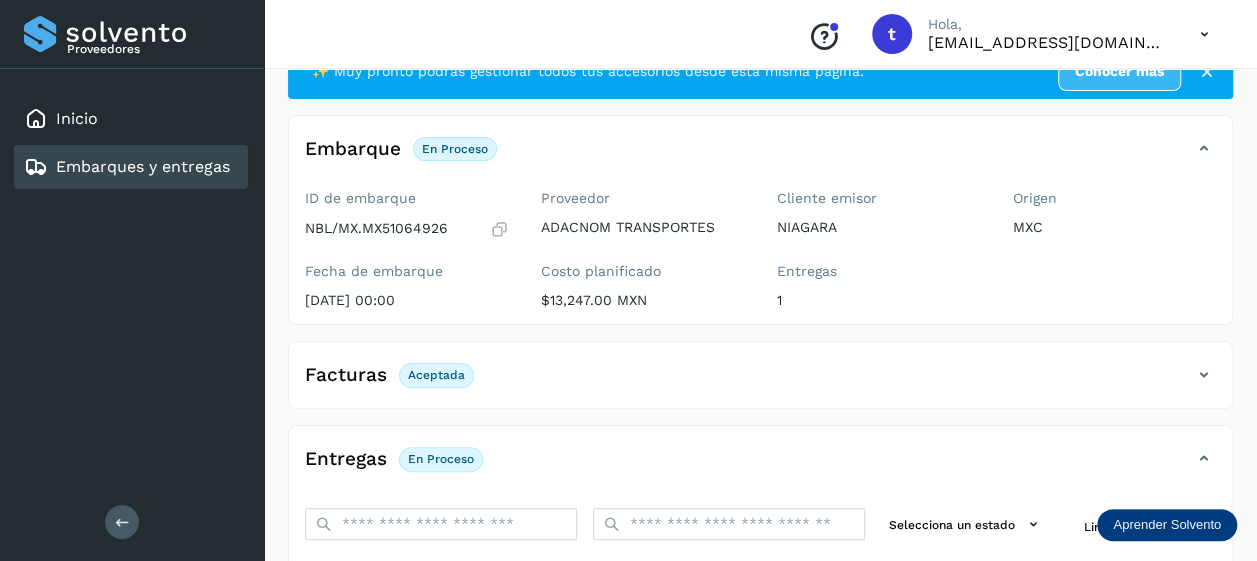 scroll, scrollTop: 0, scrollLeft: 0, axis: both 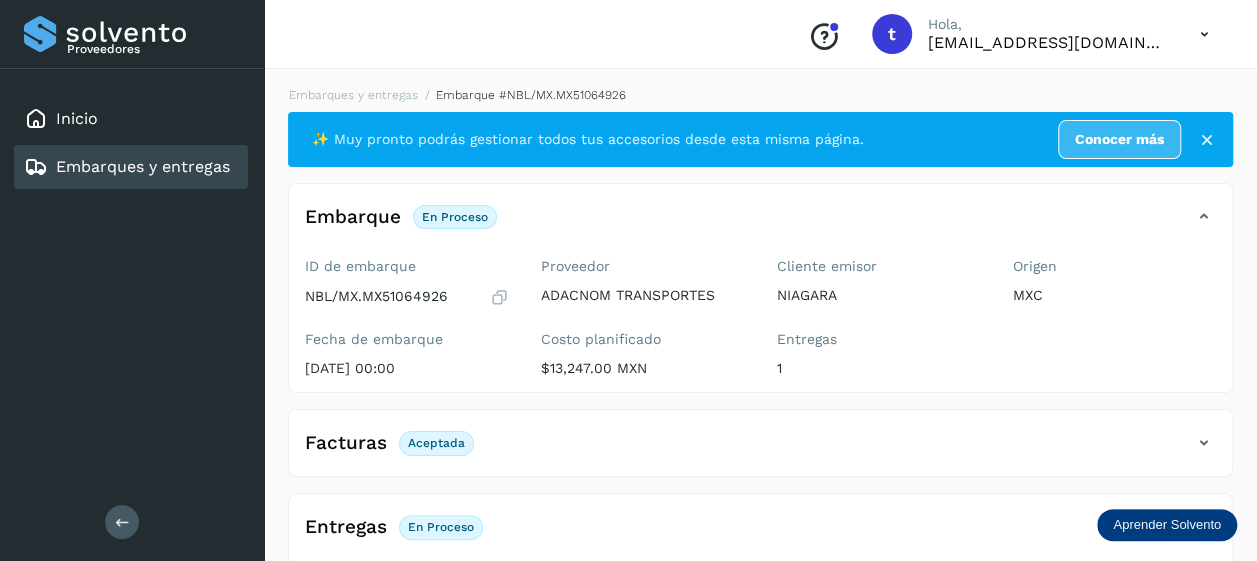 click on "Embarques y entregas" at bounding box center (143, 166) 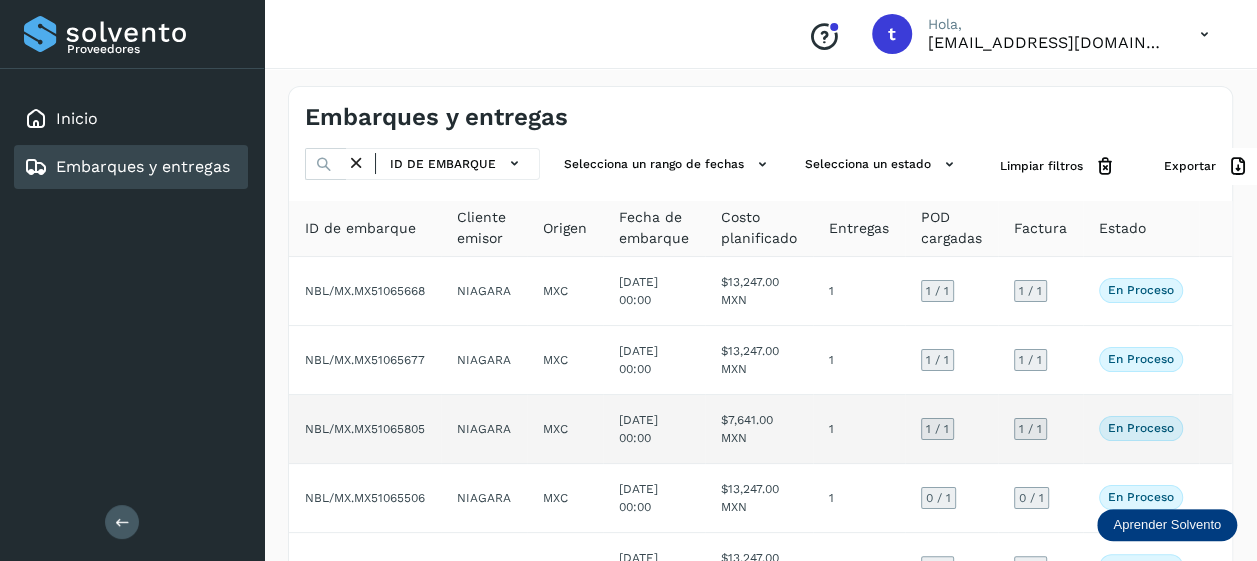 scroll, scrollTop: 0, scrollLeft: 17, axis: horizontal 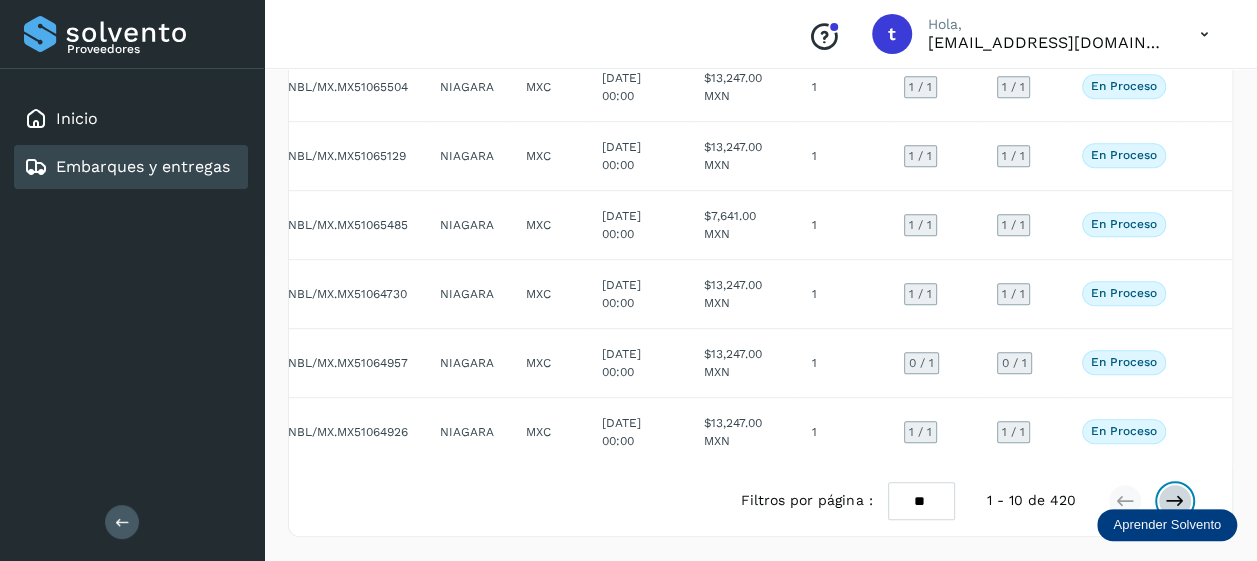 click at bounding box center [1175, 501] 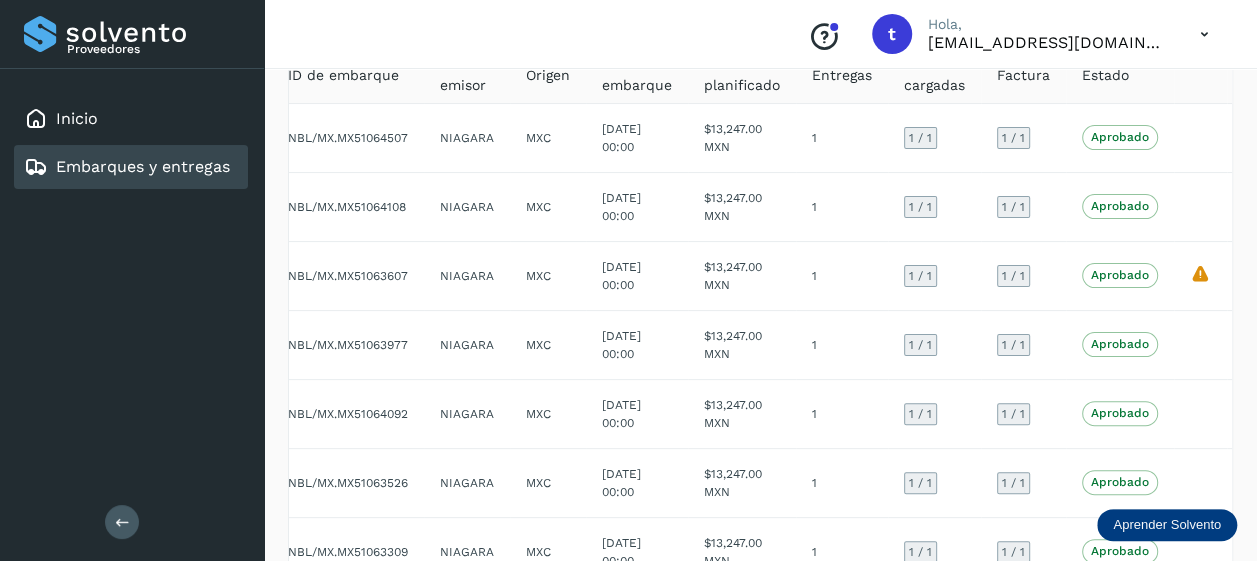 scroll, scrollTop: 0, scrollLeft: 0, axis: both 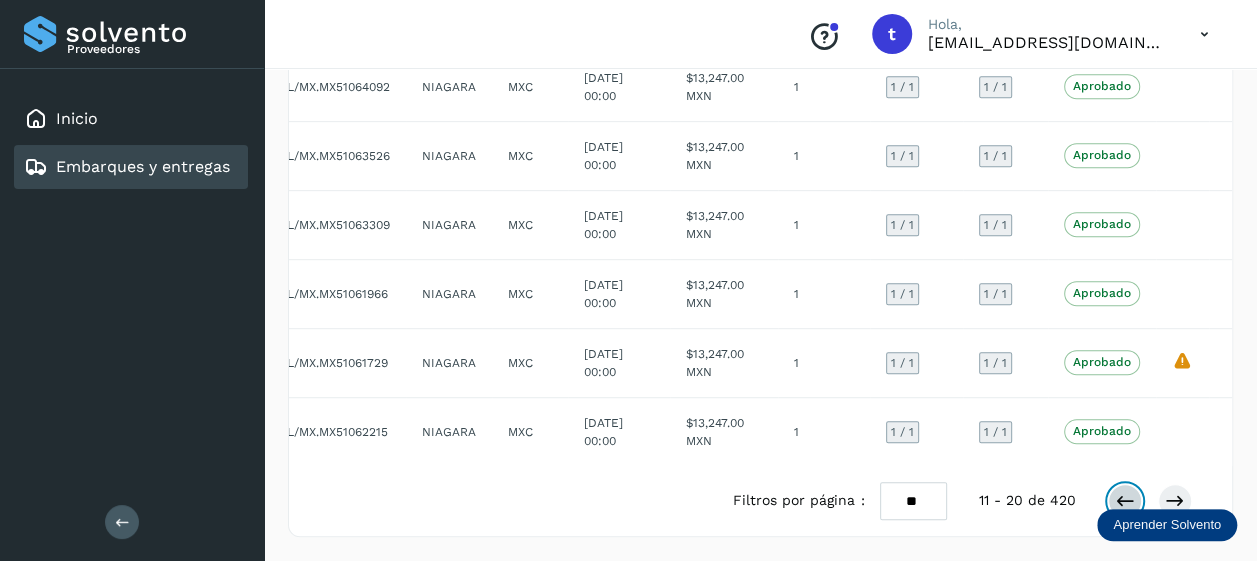 click at bounding box center [1125, 501] 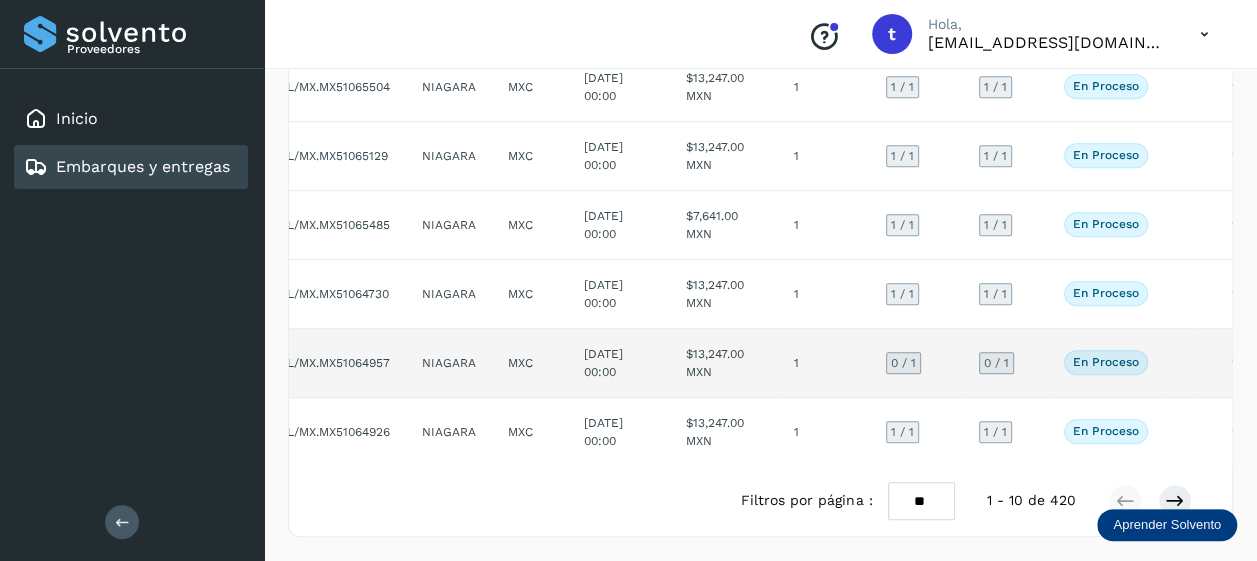 scroll, scrollTop: 506, scrollLeft: 0, axis: vertical 